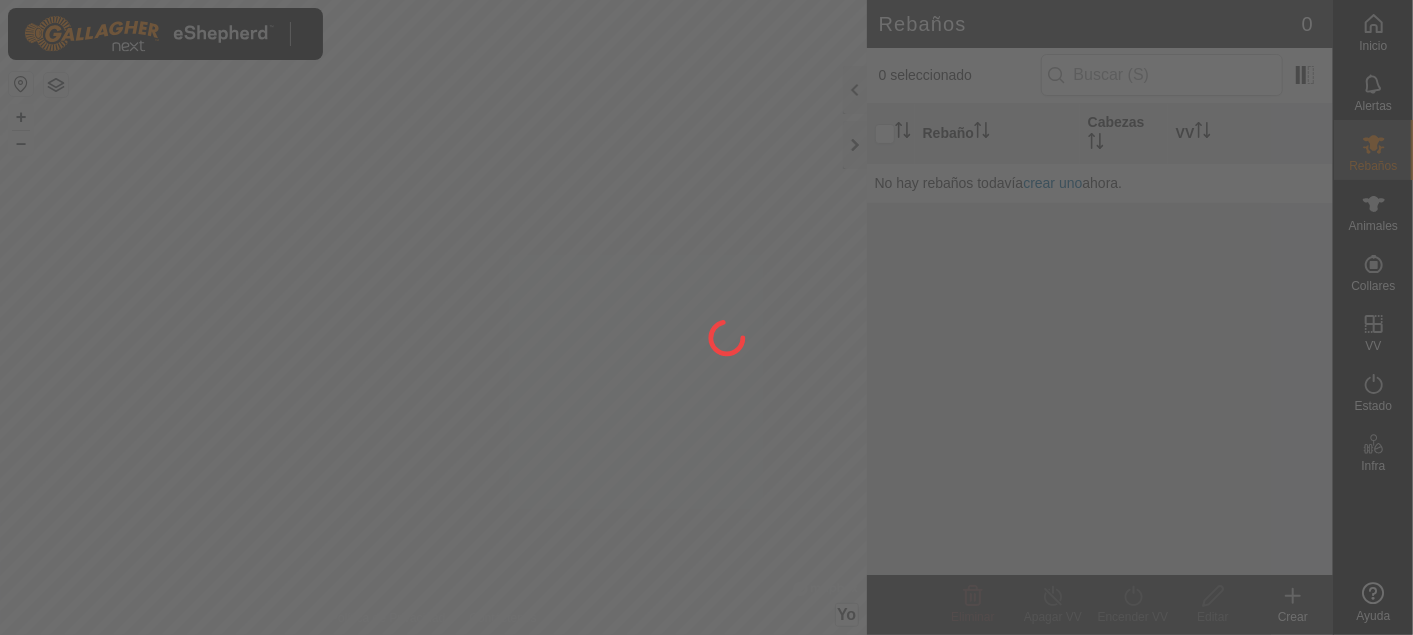scroll, scrollTop: 0, scrollLeft: 0, axis: both 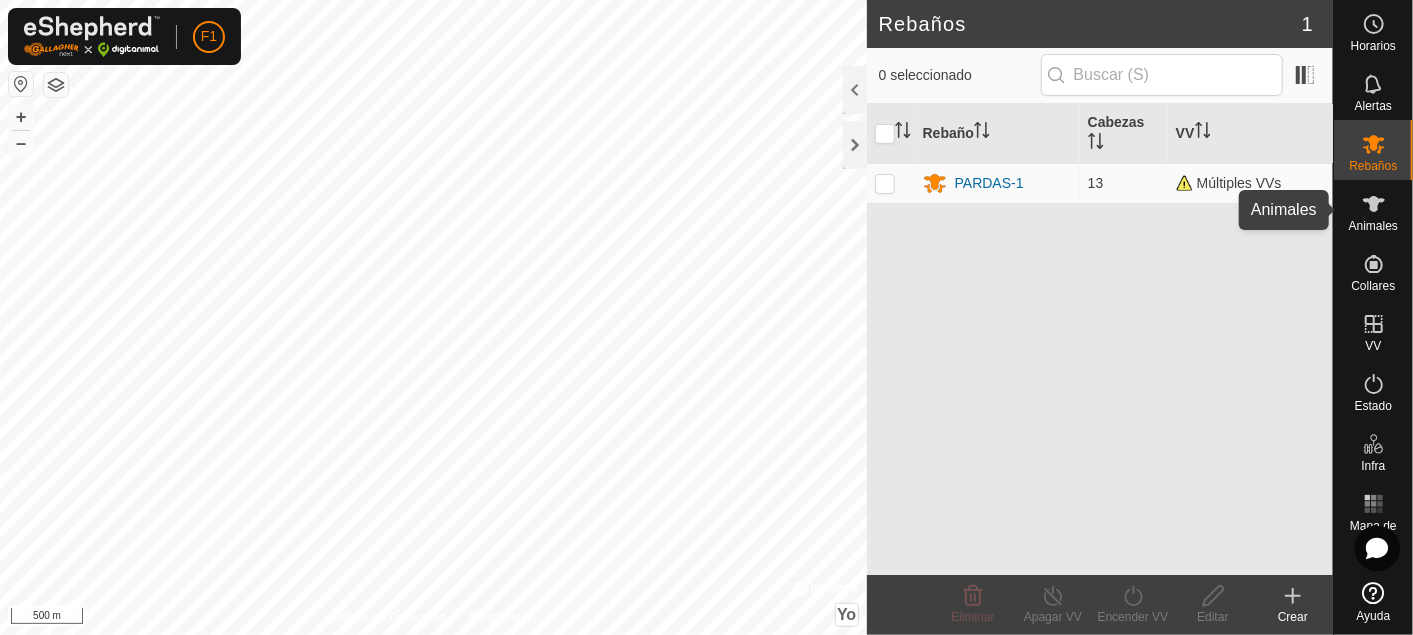 click 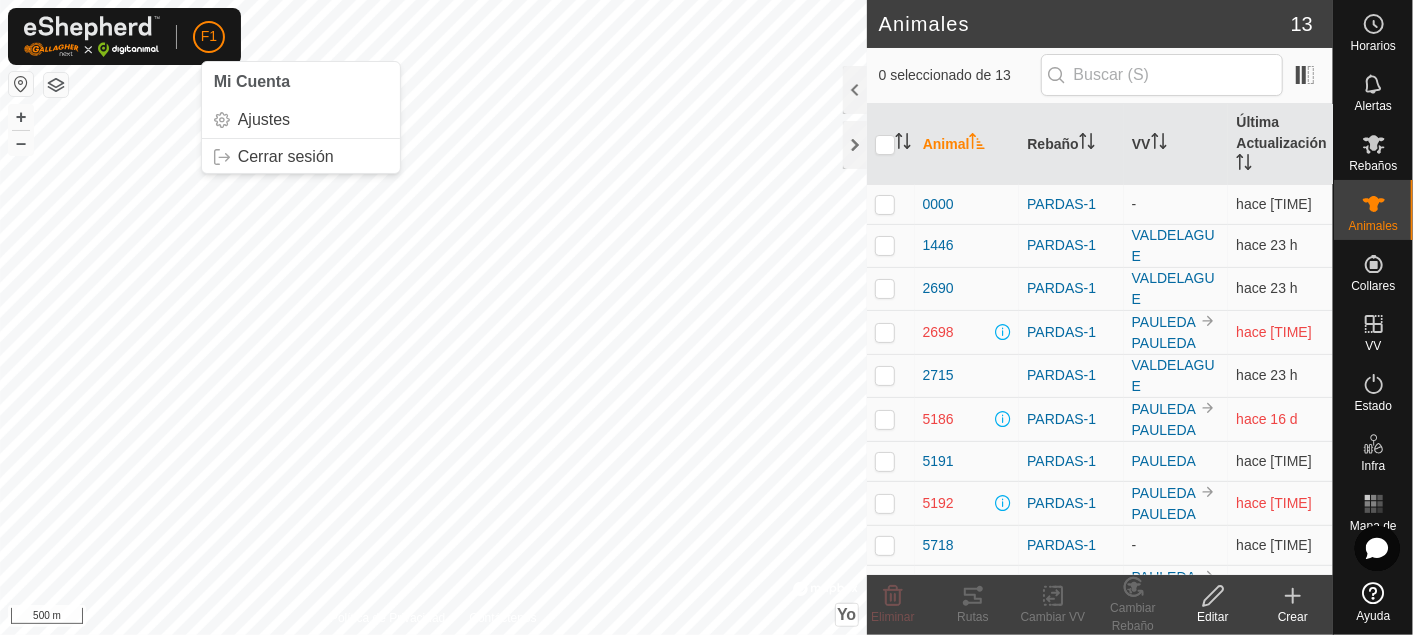 click 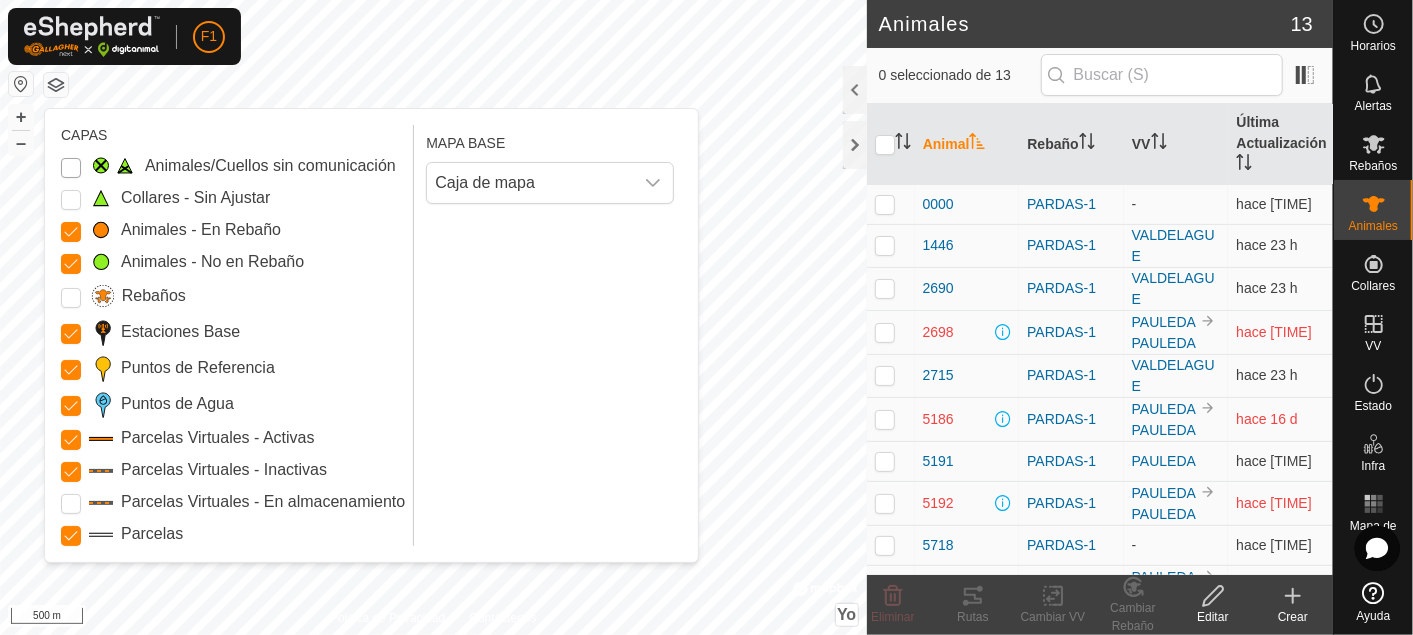 click on "Animales/Cuellos sin comunicación" at bounding box center (71, 168) 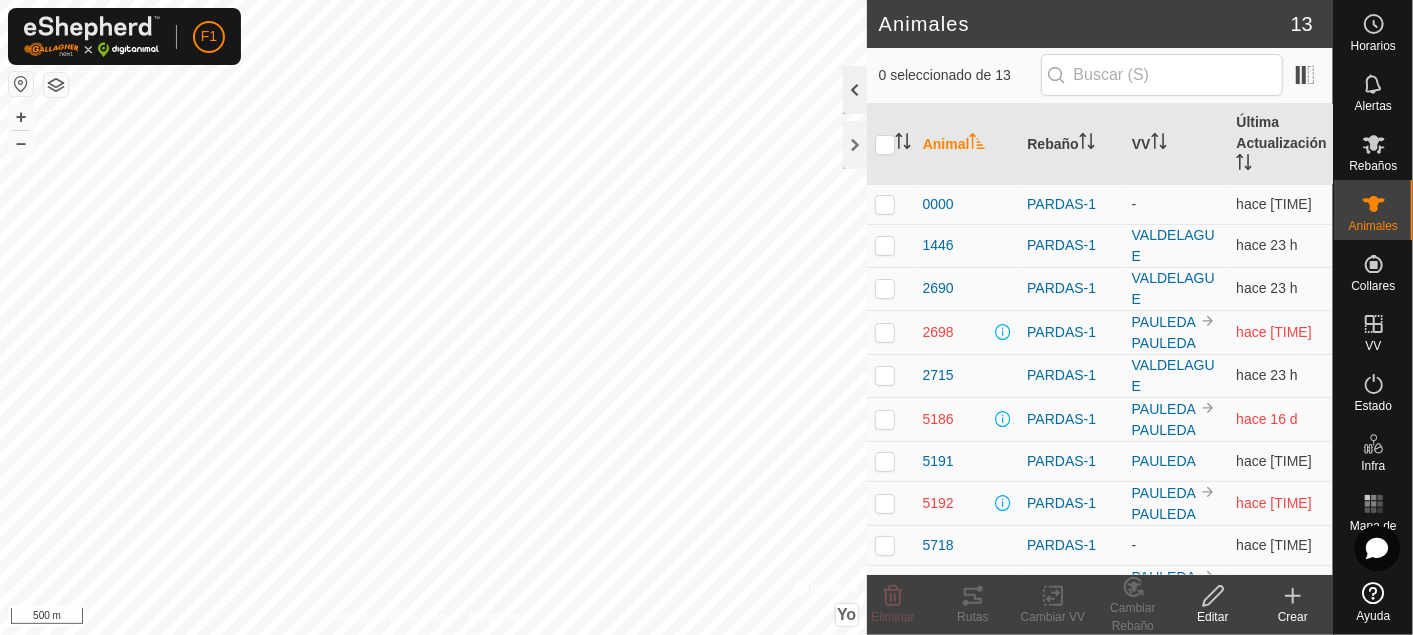 click 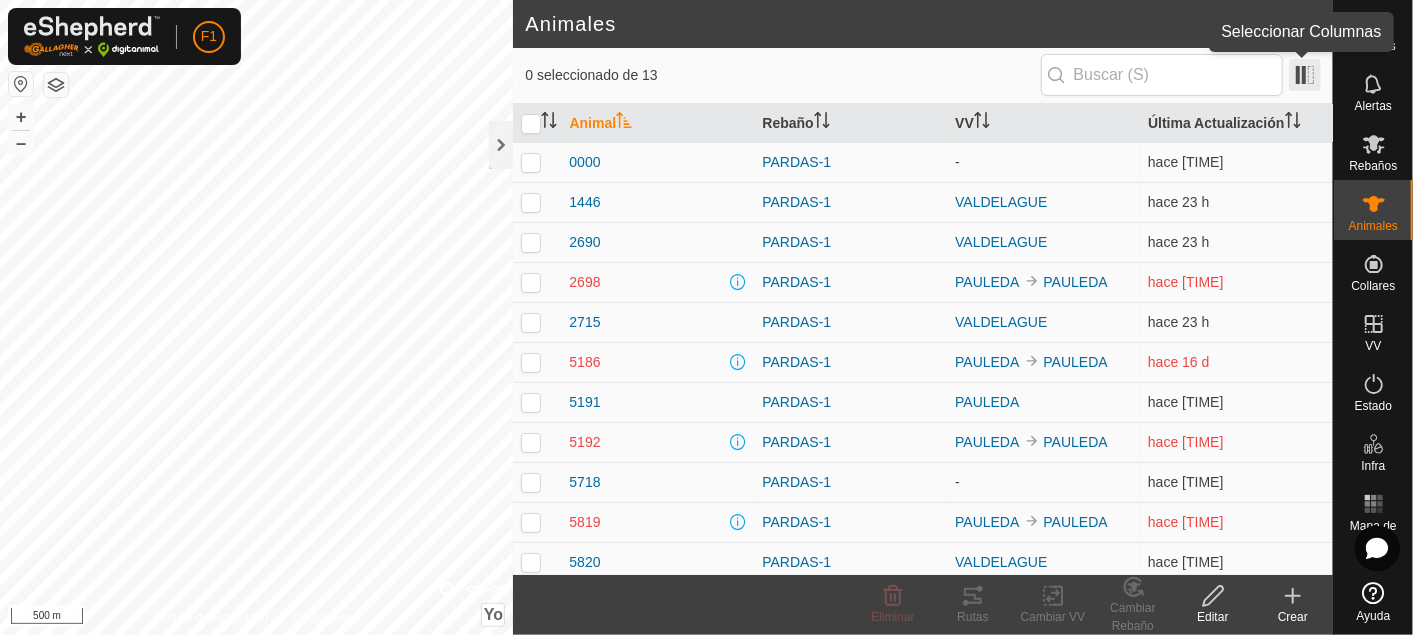 click at bounding box center (1305, 75) 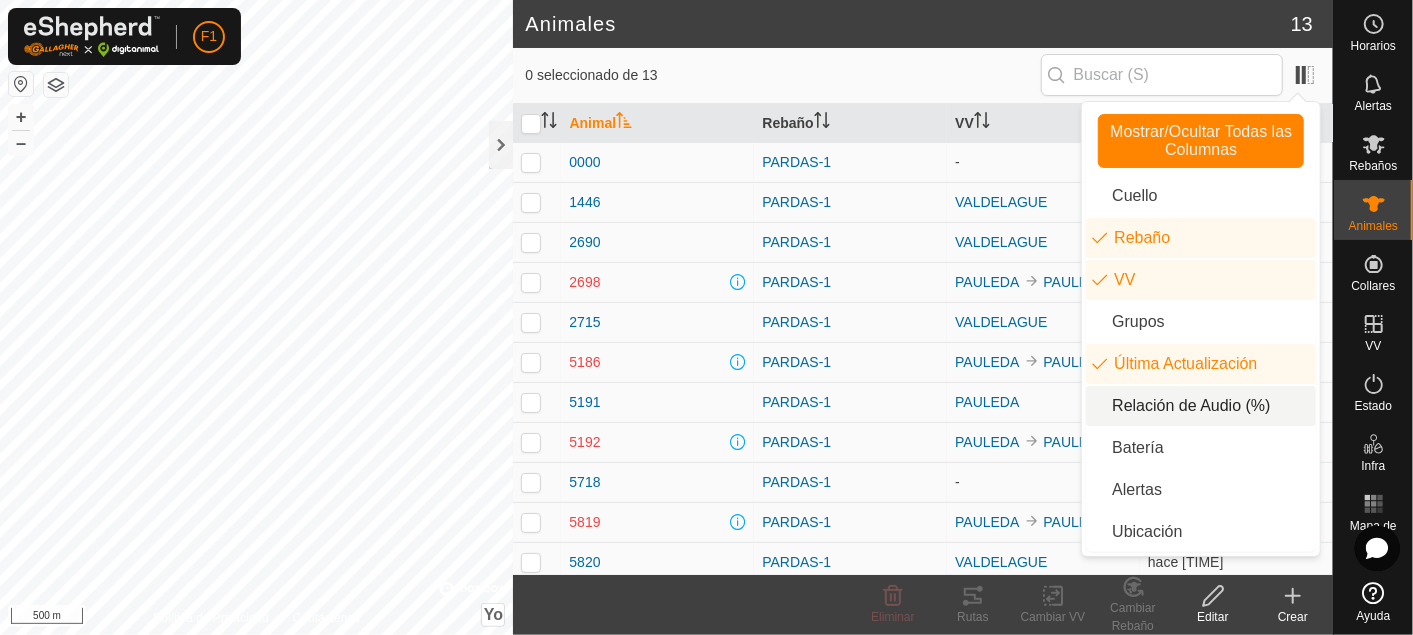 click on "Relación de Audio (%)" at bounding box center (1201, 406) 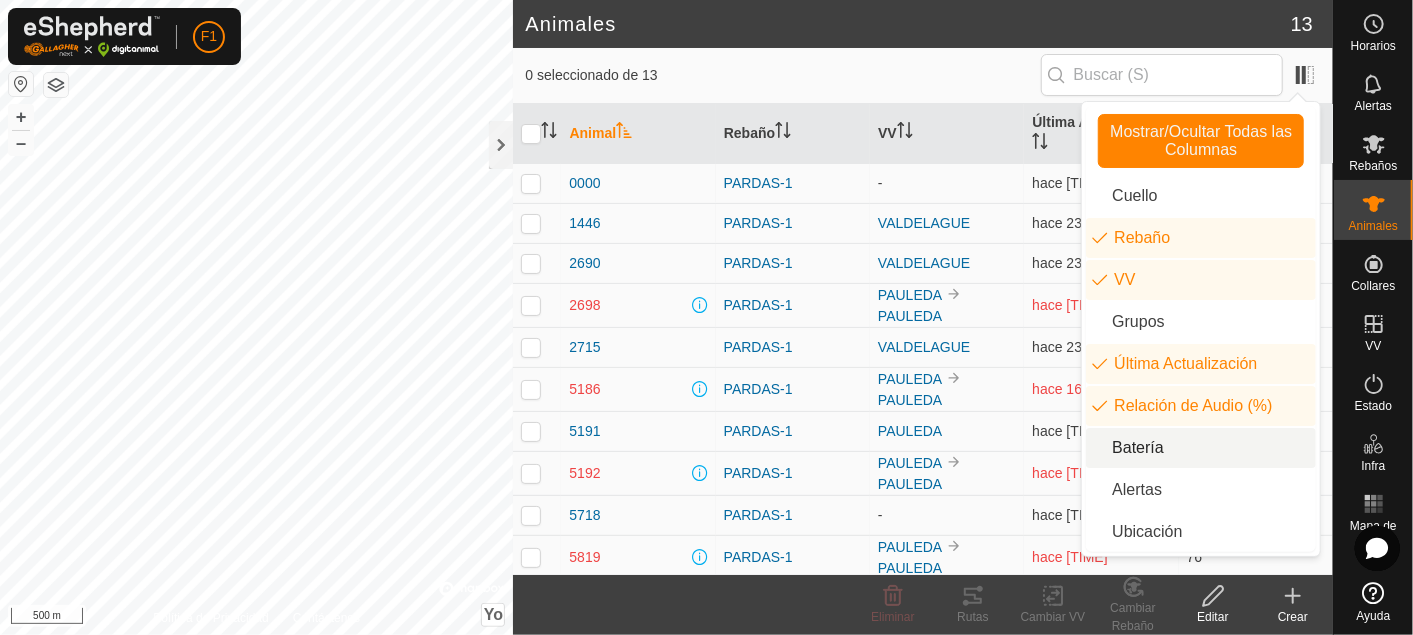 click on "Batería" at bounding box center [1201, 448] 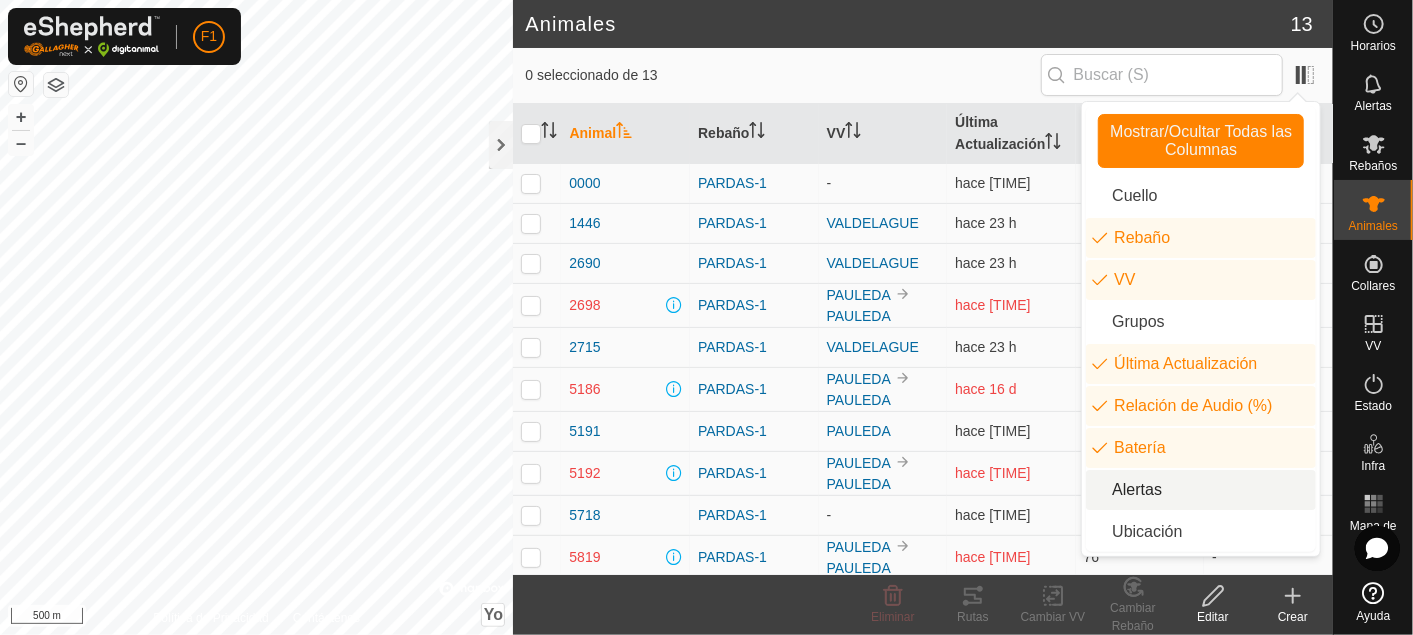 click on "Alertas" at bounding box center (1201, 490) 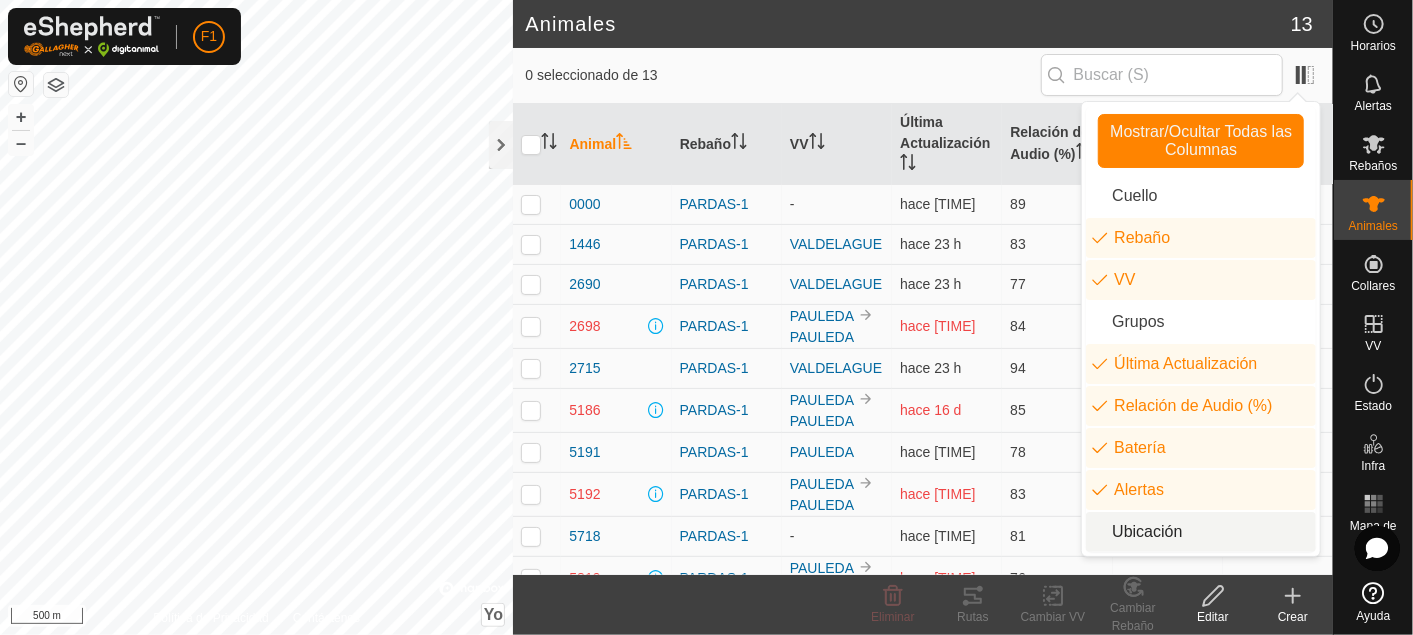 click on "Ubicación" at bounding box center (1201, 532) 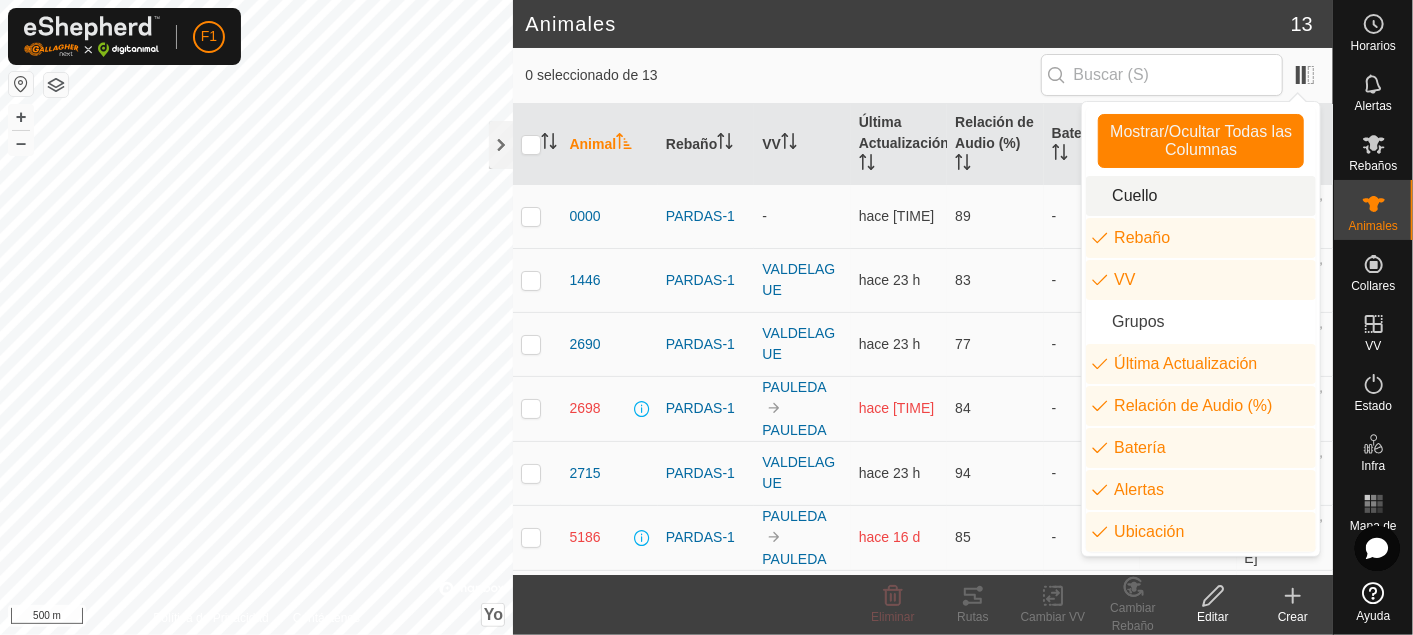 click on "Cuello" at bounding box center [1201, 196] 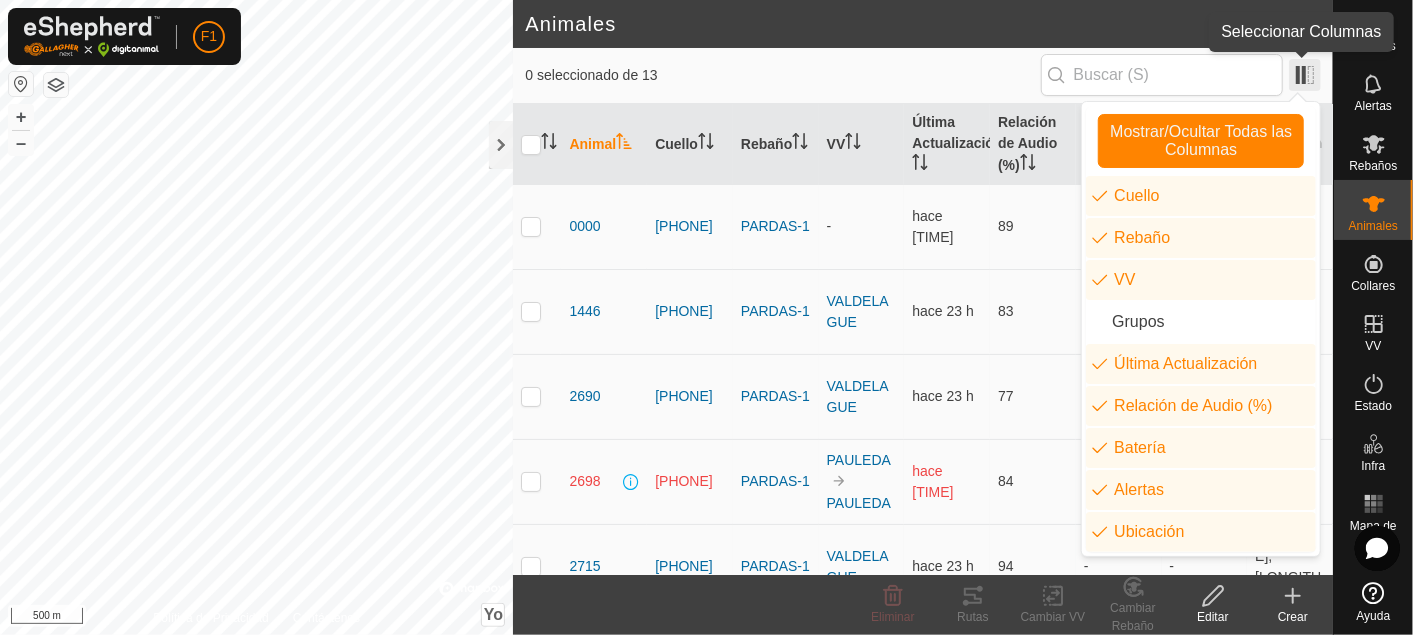 drag, startPoint x: 1301, startPoint y: 75, endPoint x: 1317, endPoint y: 86, distance: 19.416489 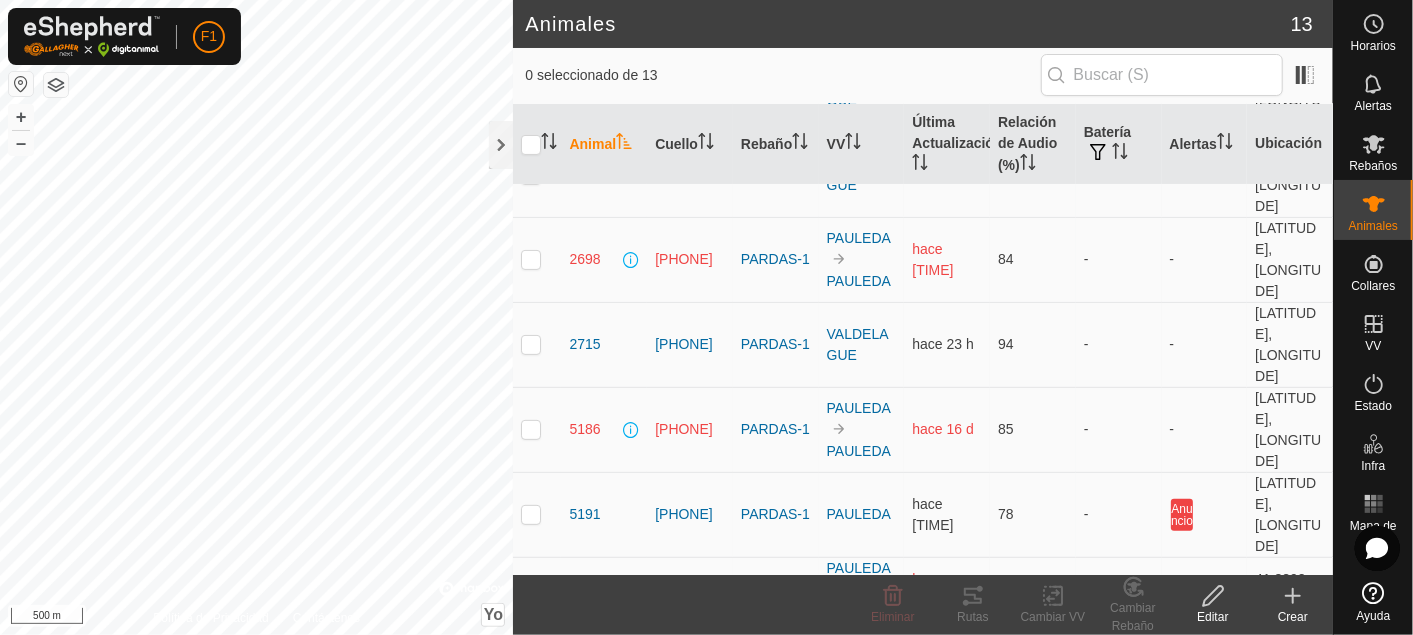 scroll, scrollTop: 0, scrollLeft: 0, axis: both 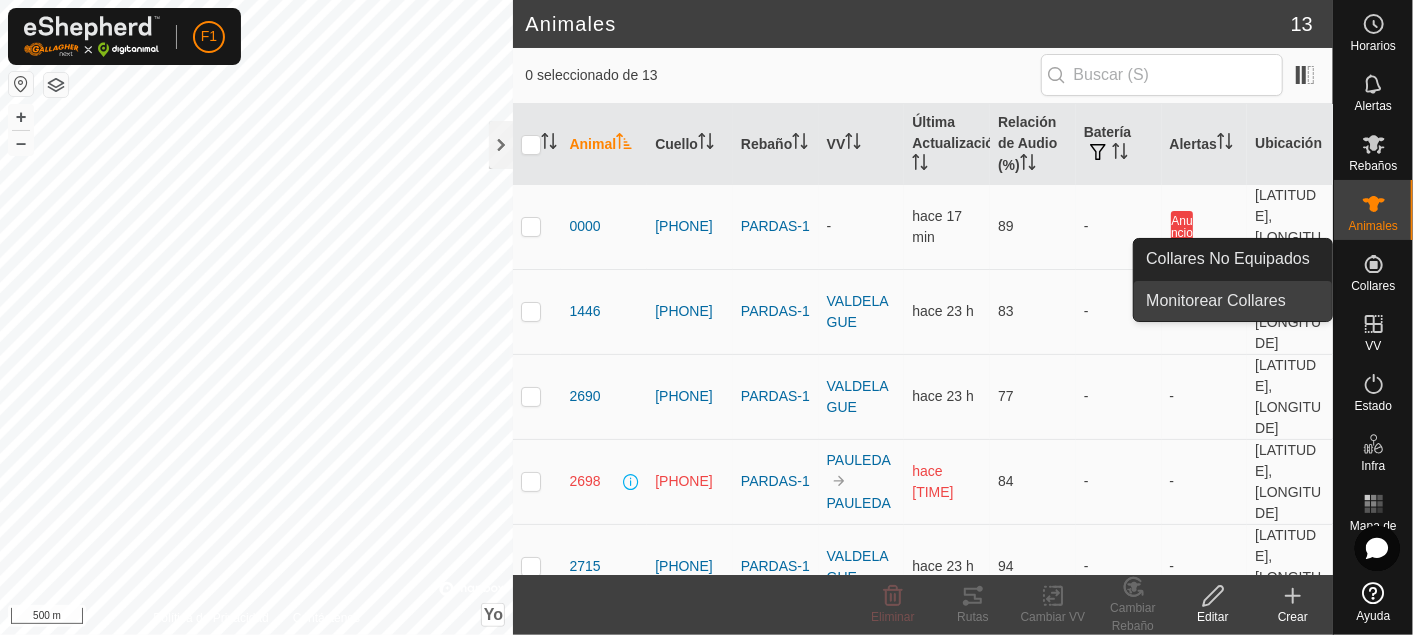 click on "Monitorear Collares" at bounding box center [1233, 301] 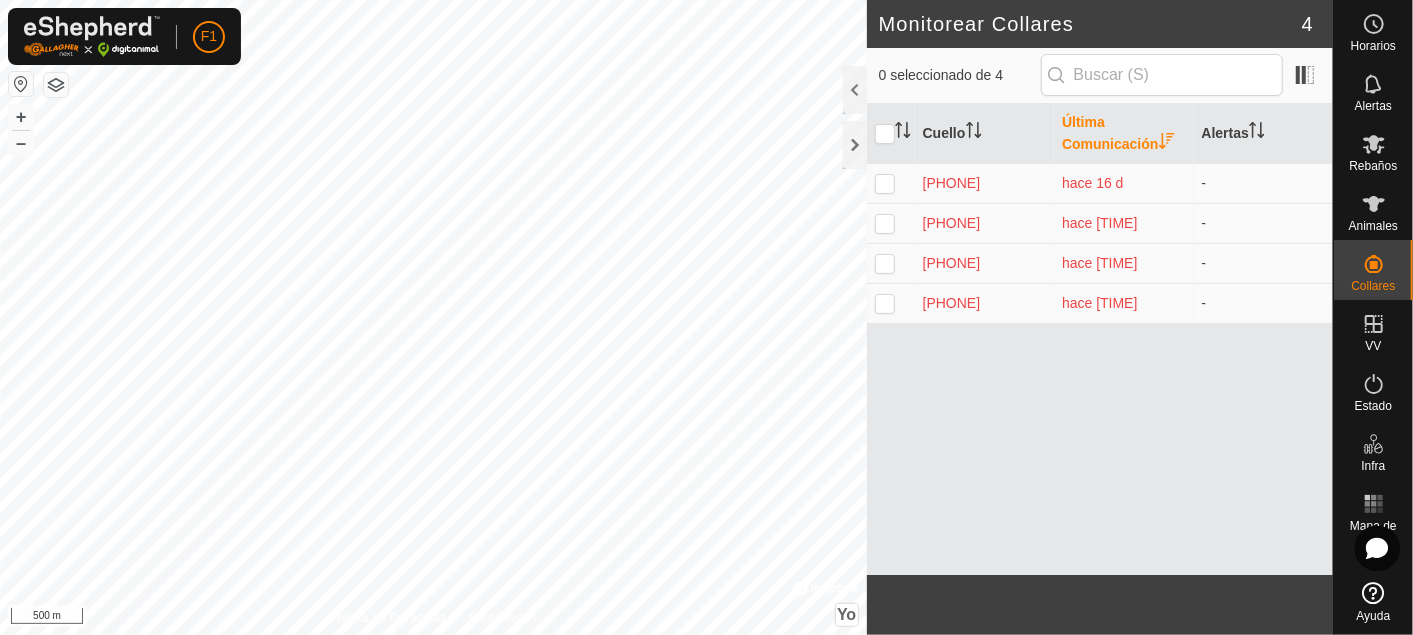 click on "0 seleccionado de 4" at bounding box center (1100, 76) 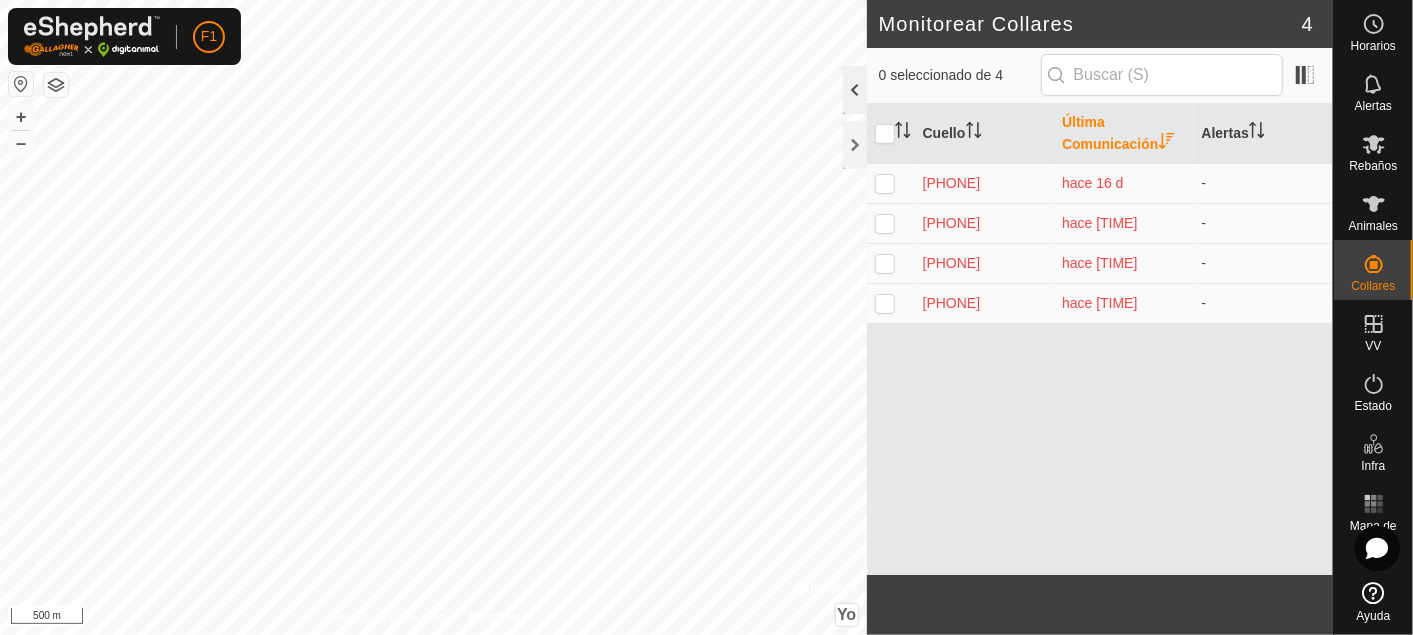 click 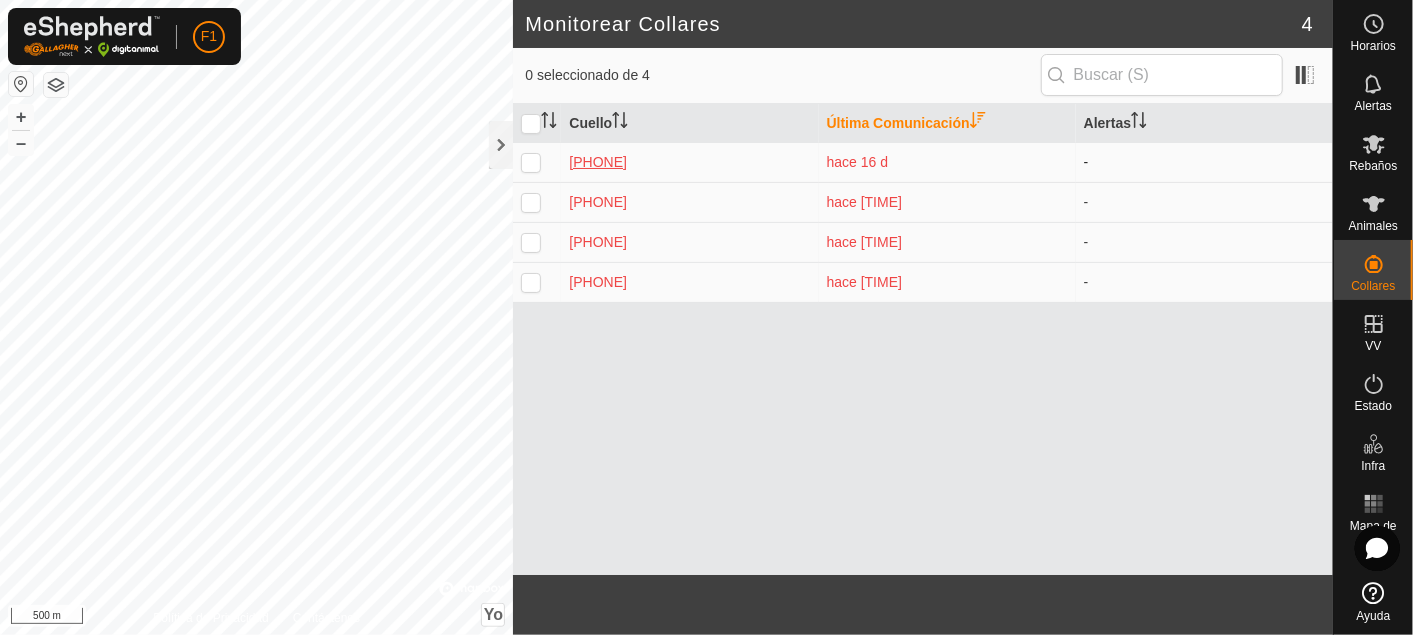 click on "[PHONE]" at bounding box center (689, 162) 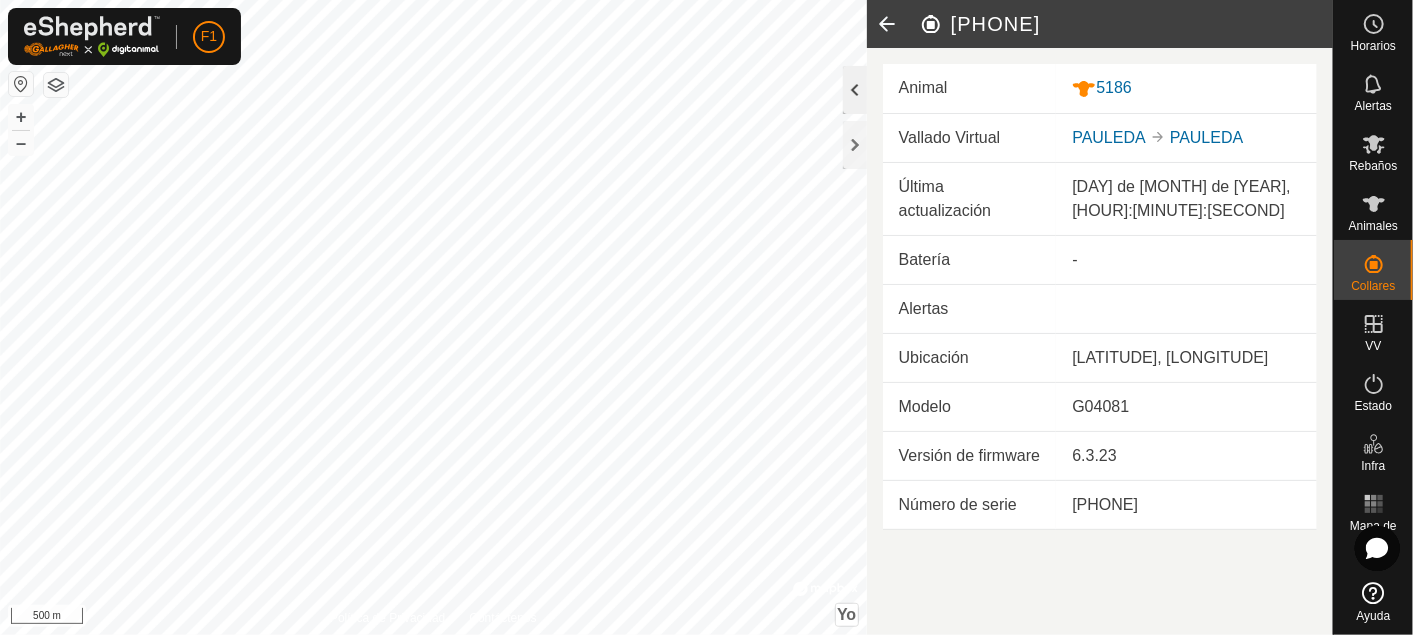 click 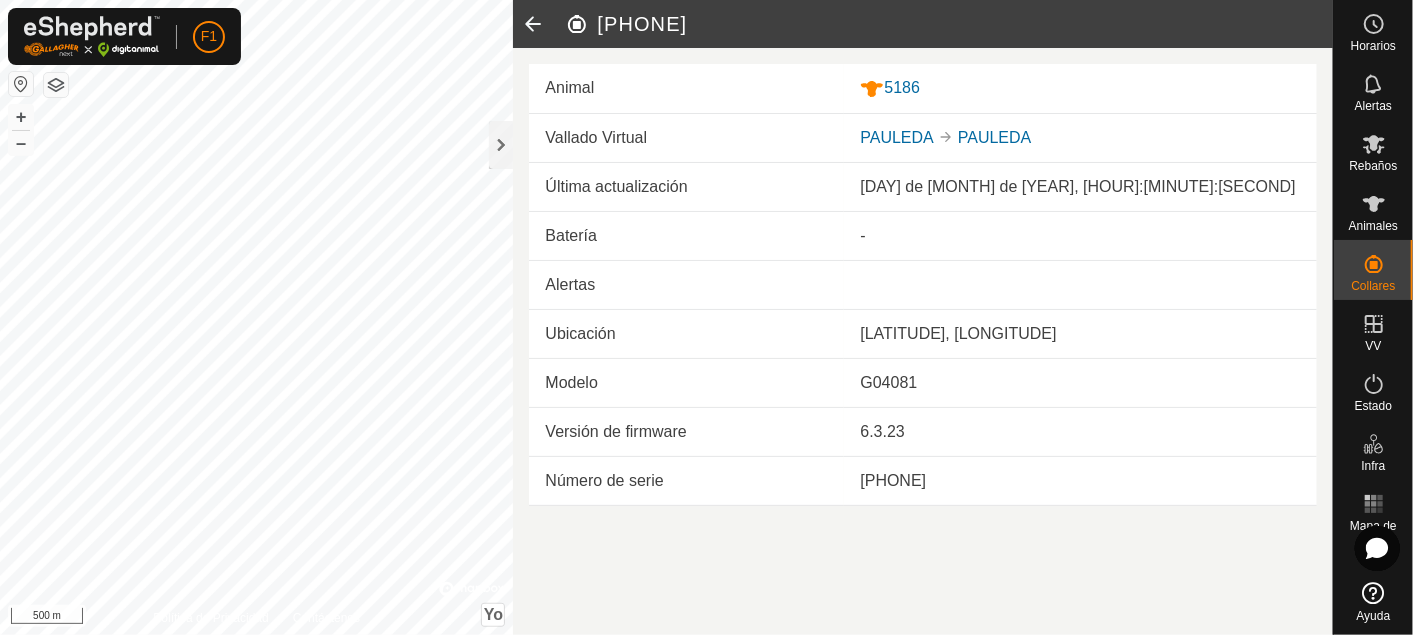 click 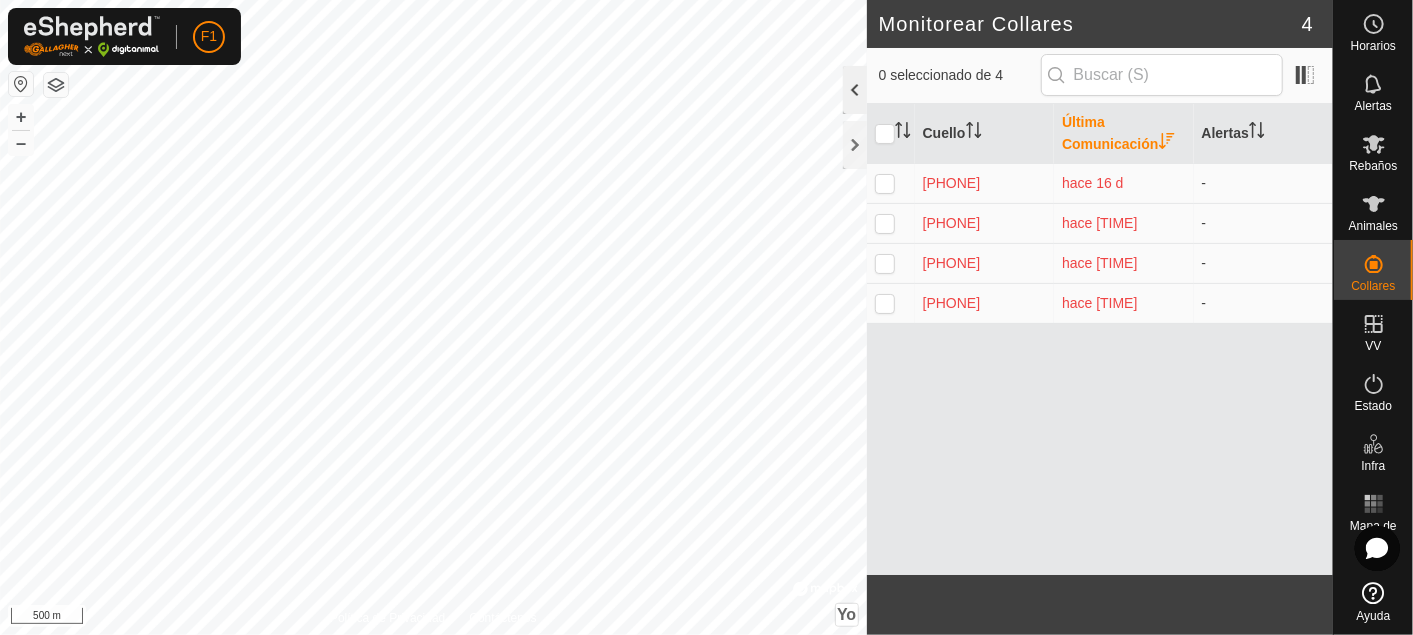 click 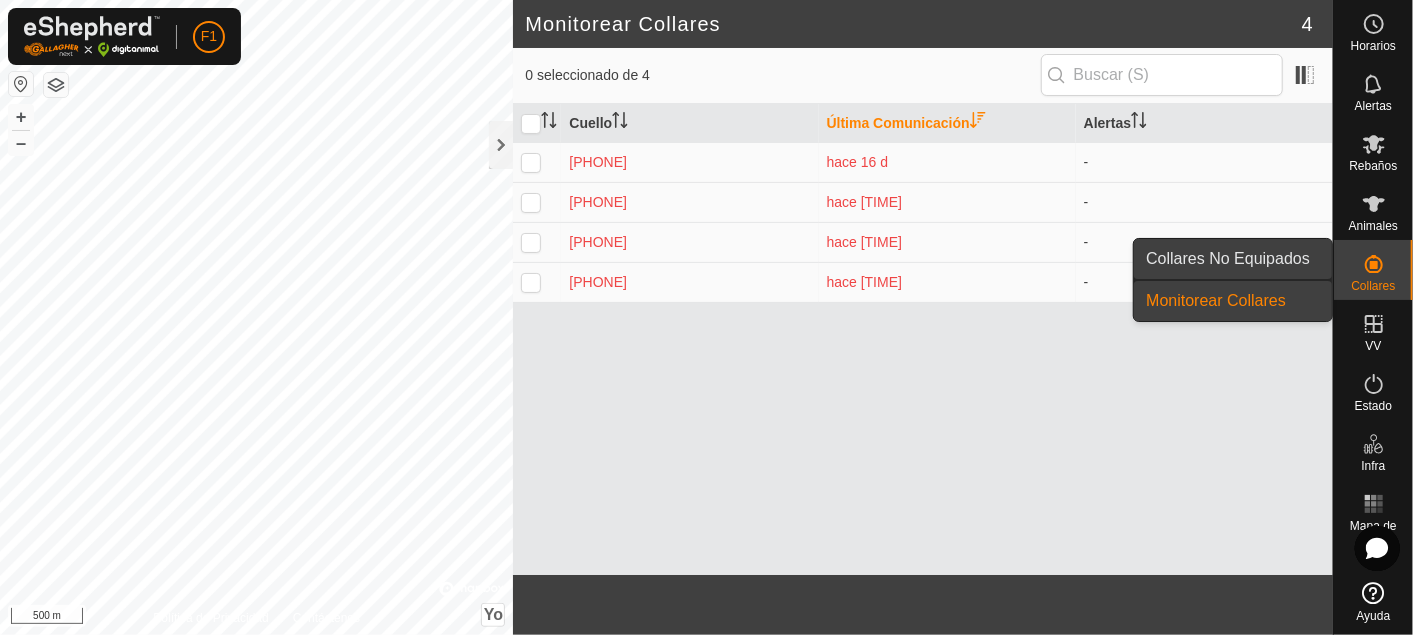 click on "Collares No Equipados" at bounding box center (1233, 259) 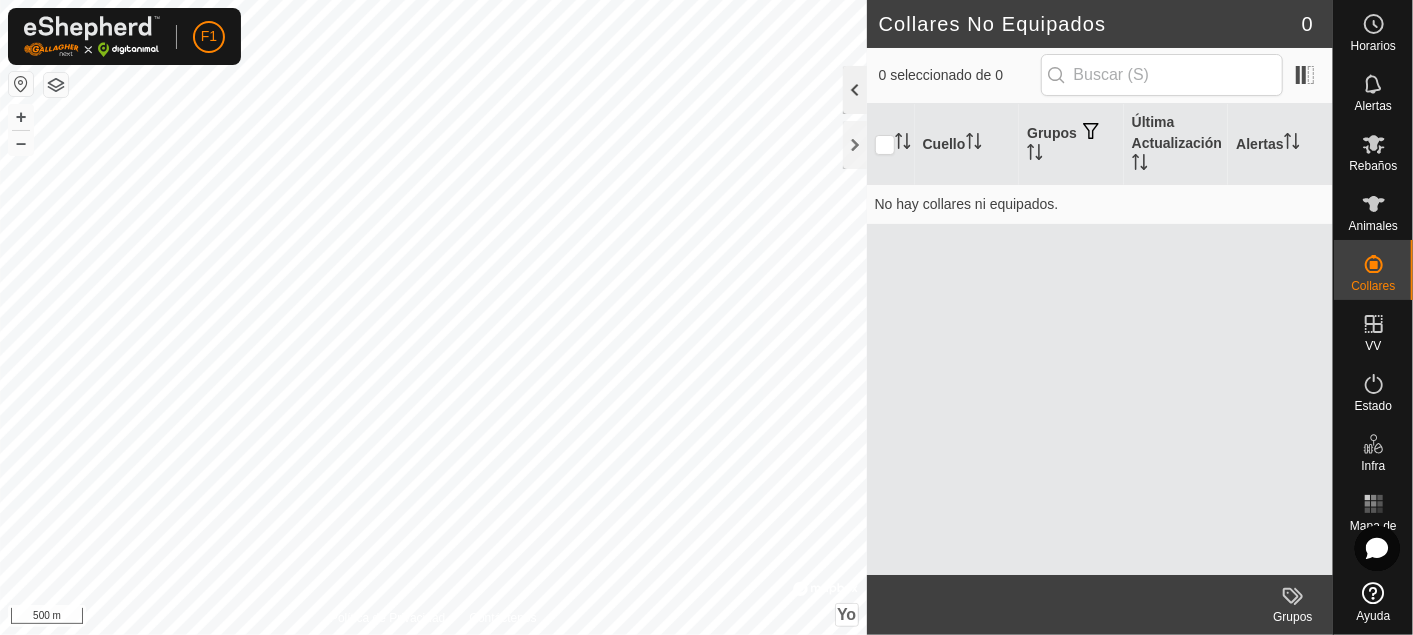 click 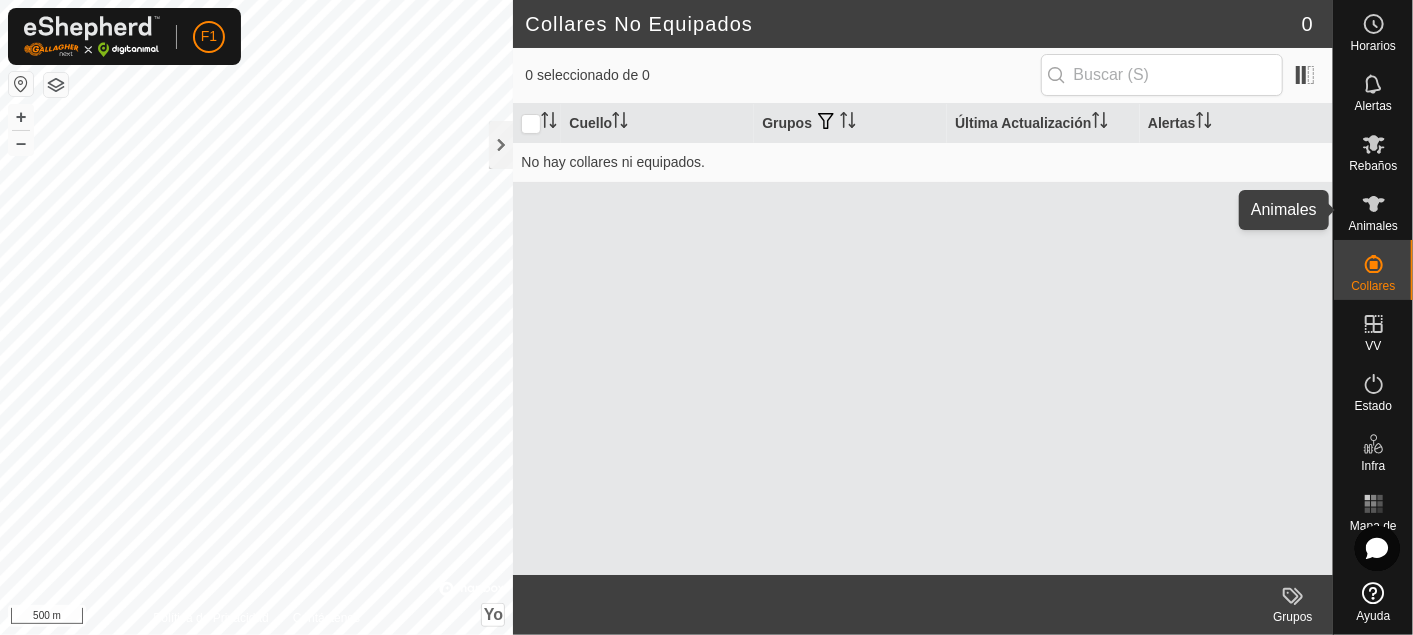 click 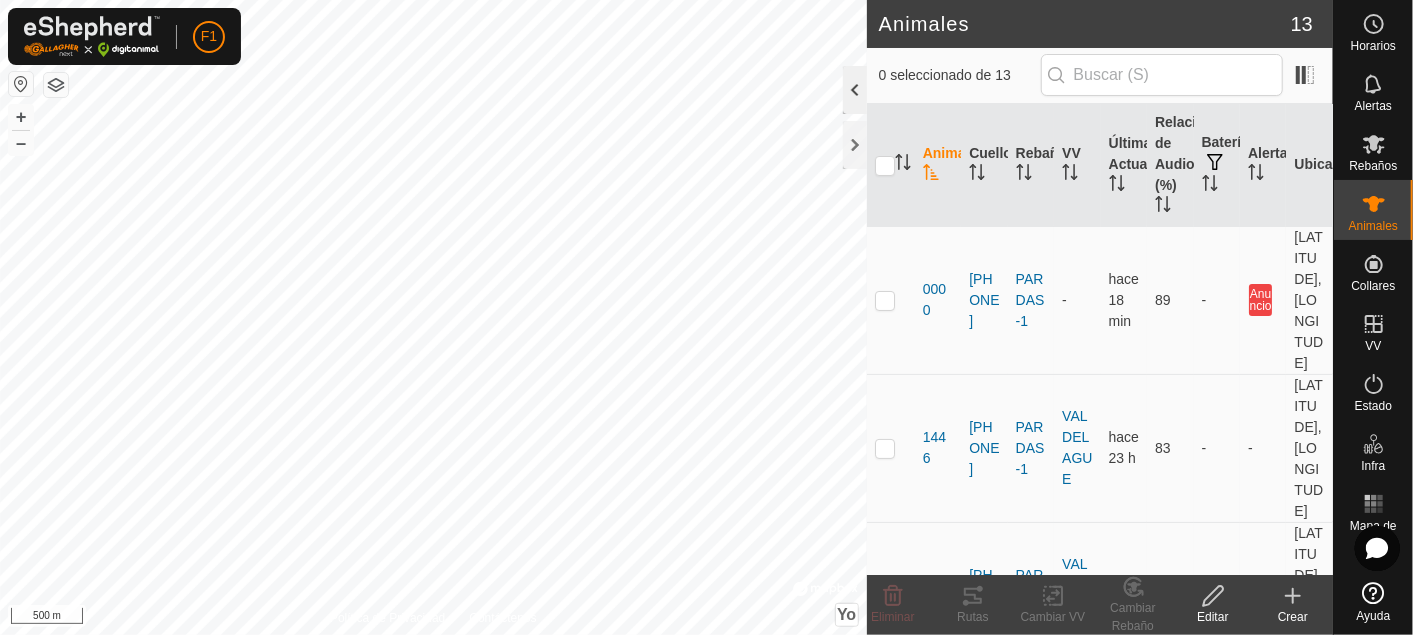 click 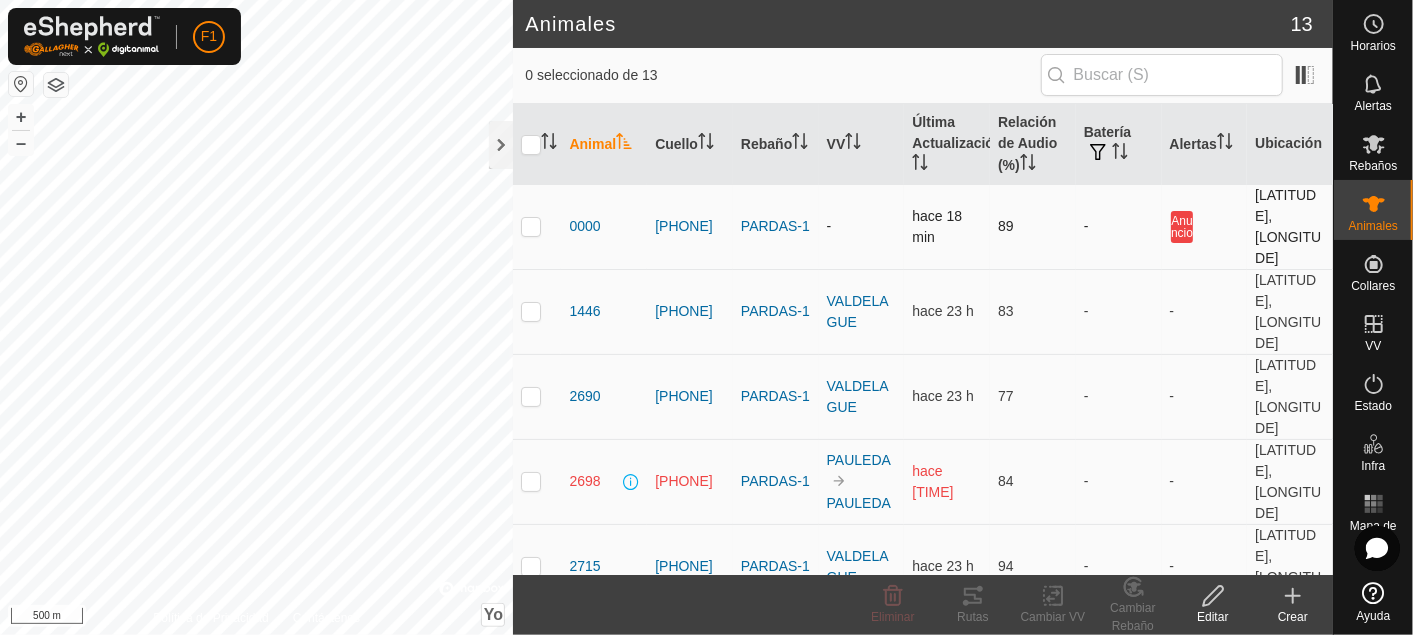 click at bounding box center (531, 226) 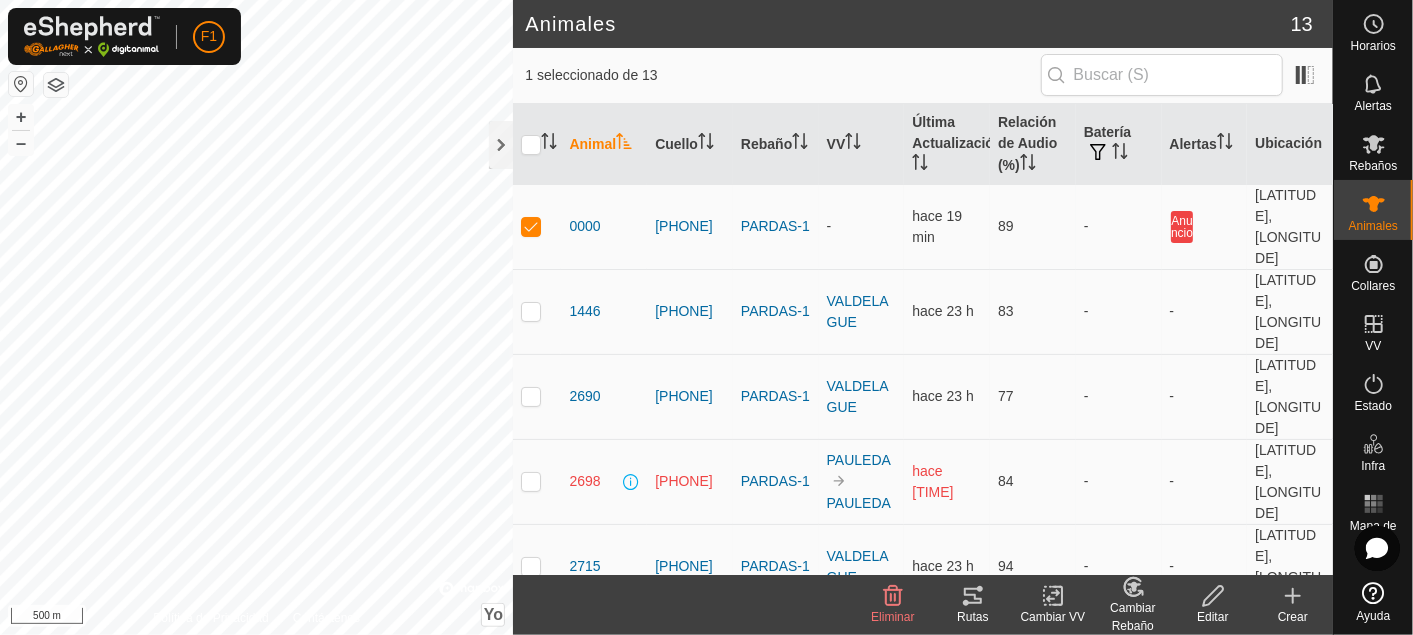 click on "Editar" 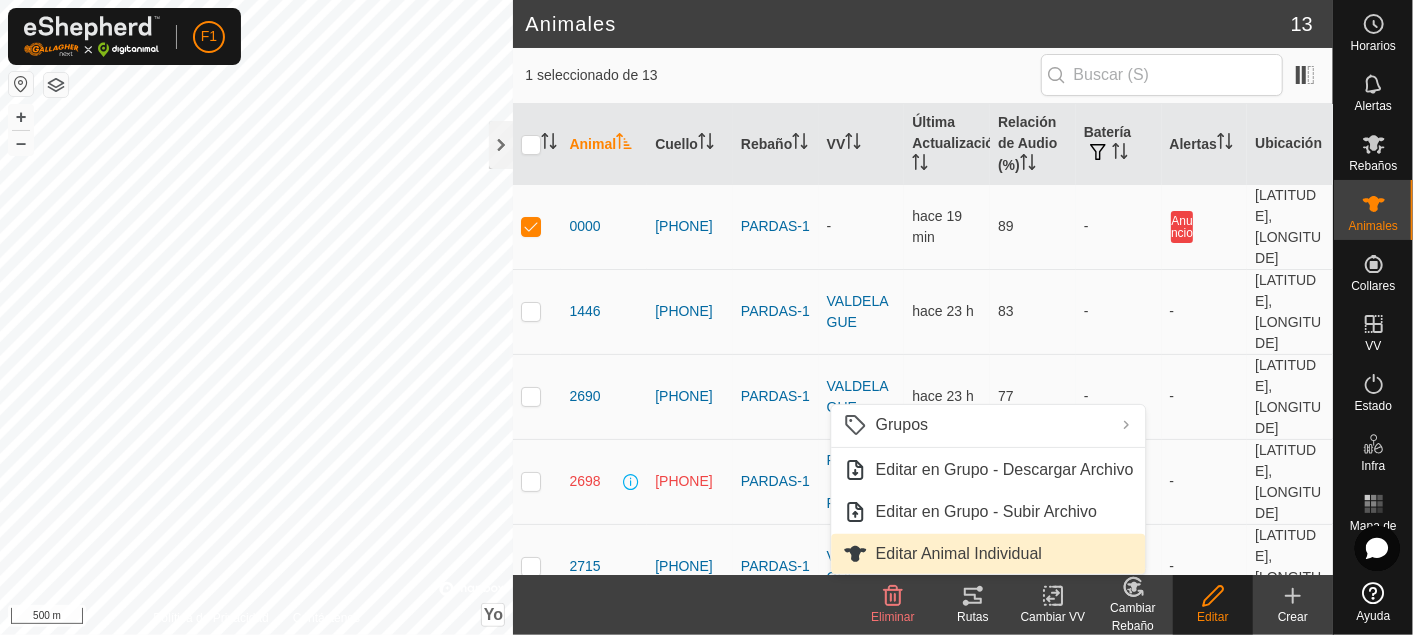 click on "Editar Animal Individual" at bounding box center [989, 554] 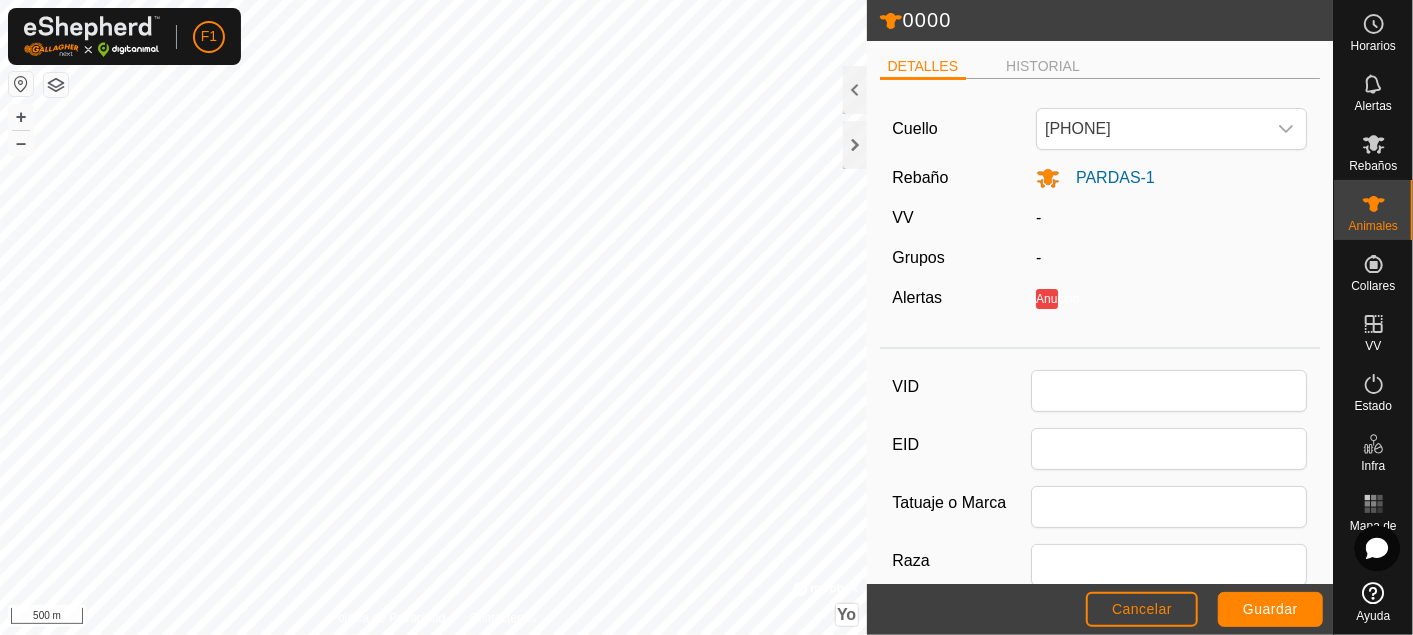 type on "0000" 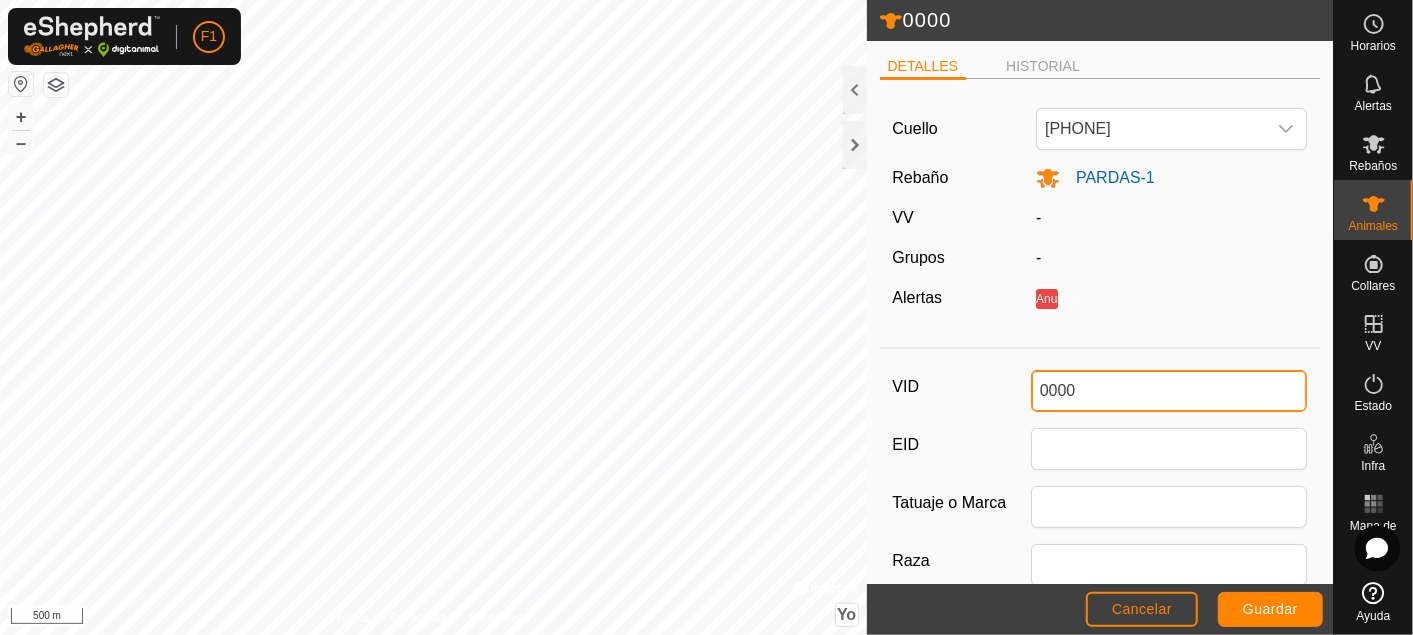 click on "0000" at bounding box center (1169, 391) 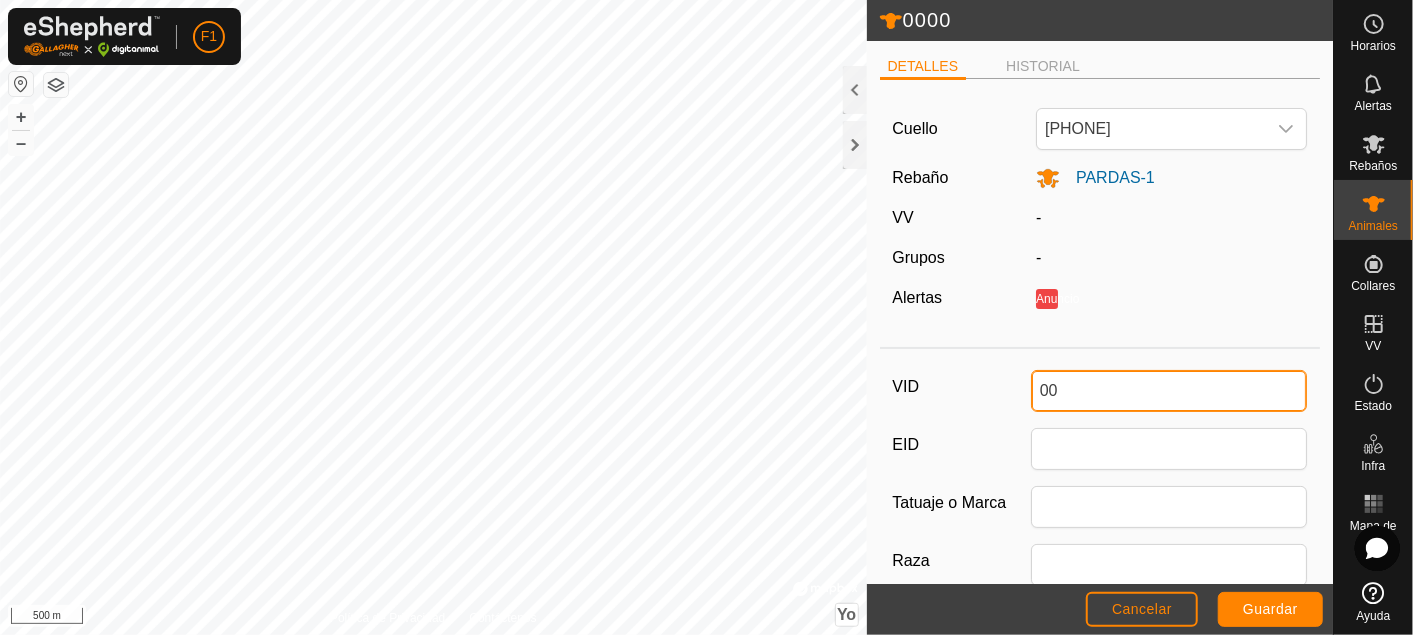 type on "0" 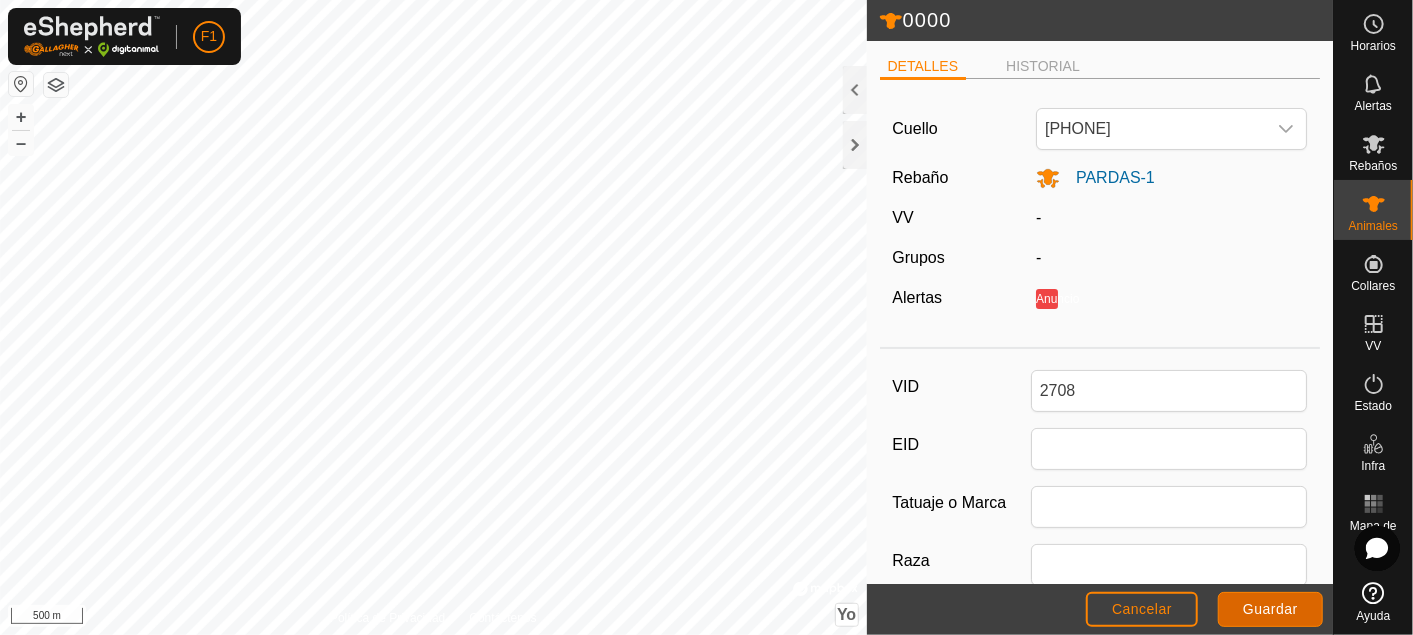 click on "Guardar" 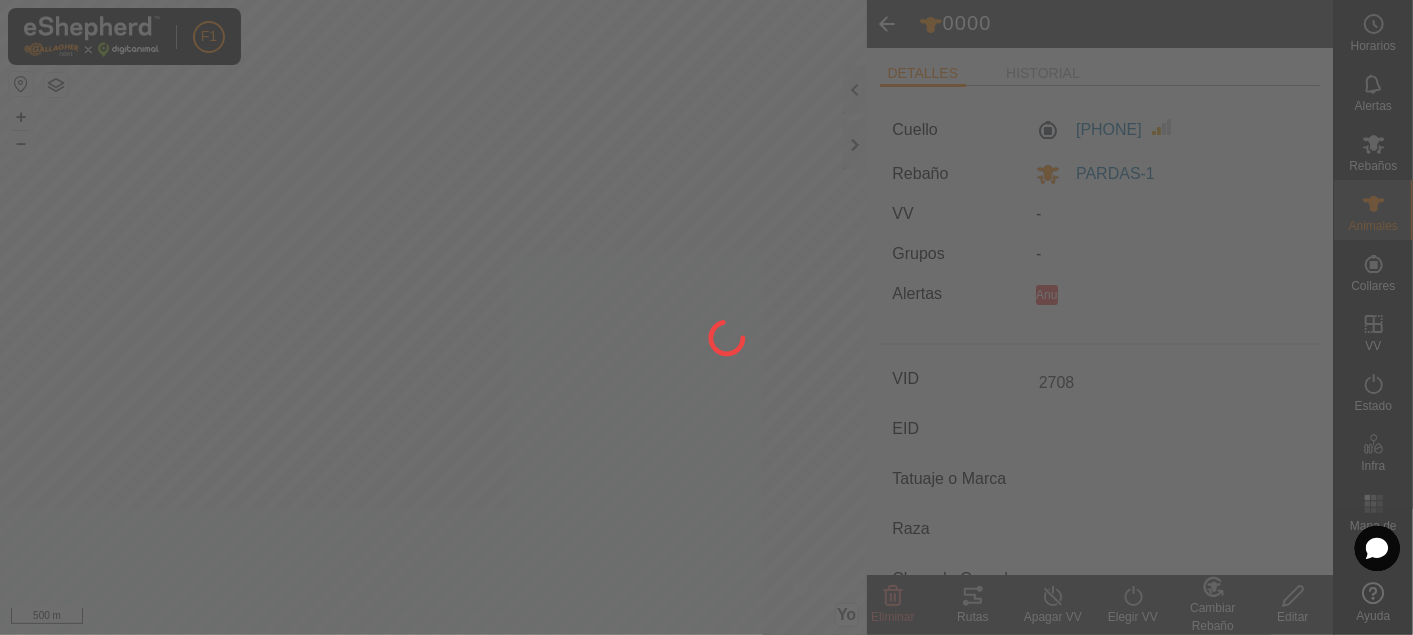 type on "0000" 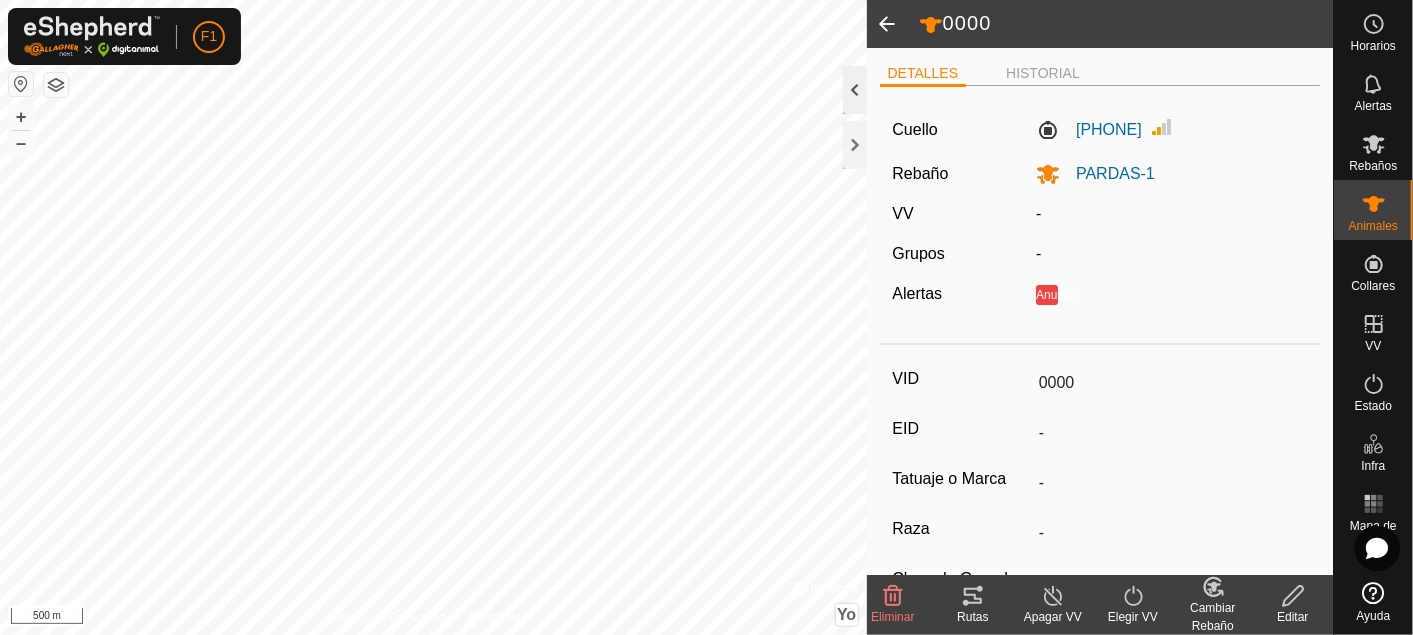 type on "2708" 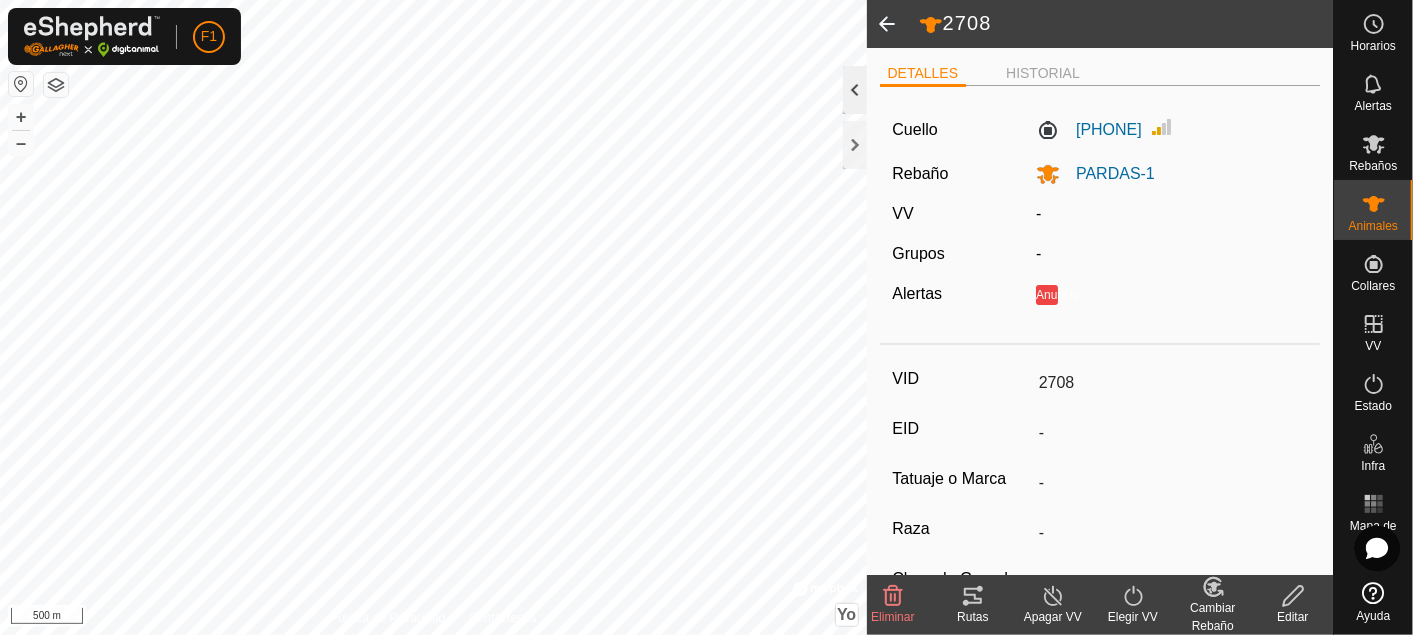 drag, startPoint x: 889, startPoint y: 23, endPoint x: 854, endPoint y: 105, distance: 89.157166 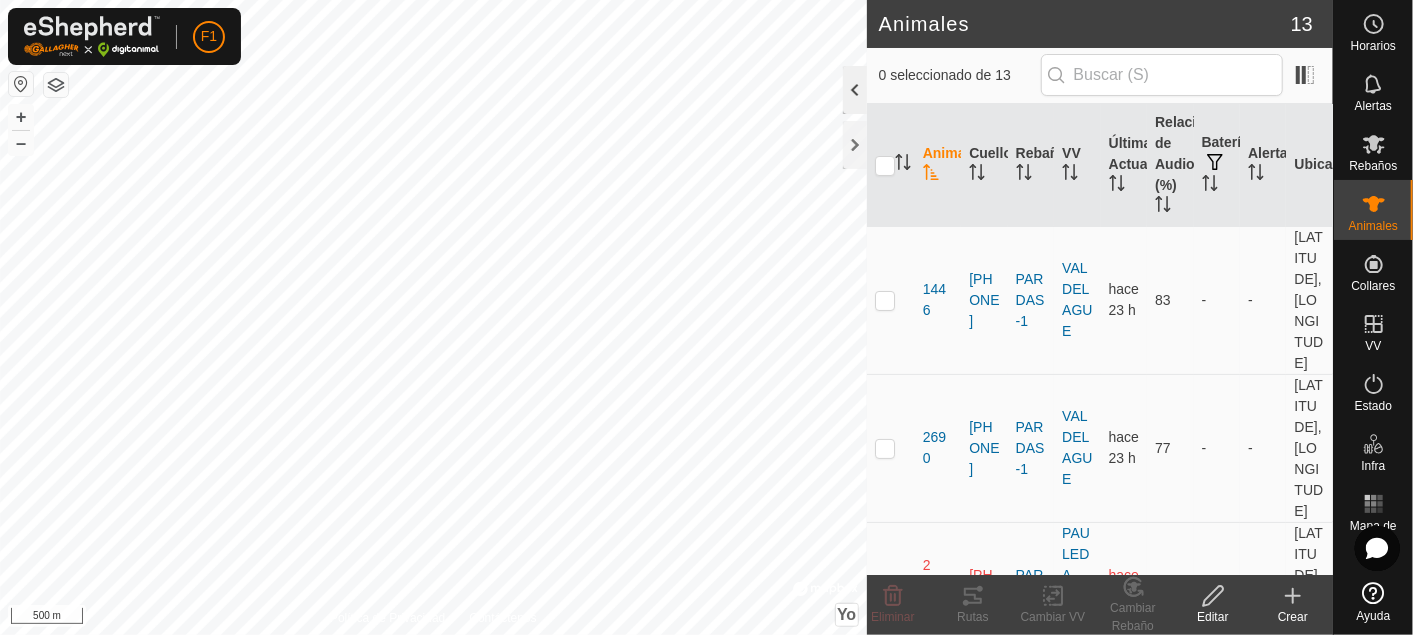 click 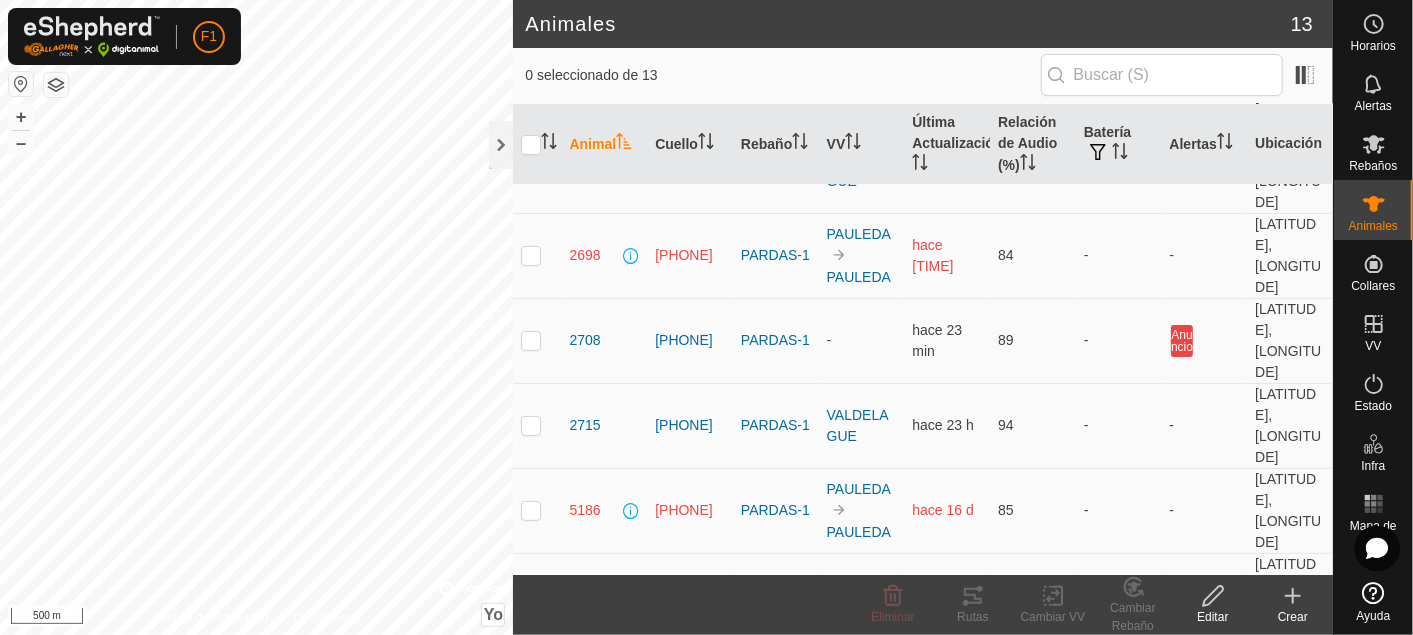 scroll, scrollTop: 0, scrollLeft: 0, axis: both 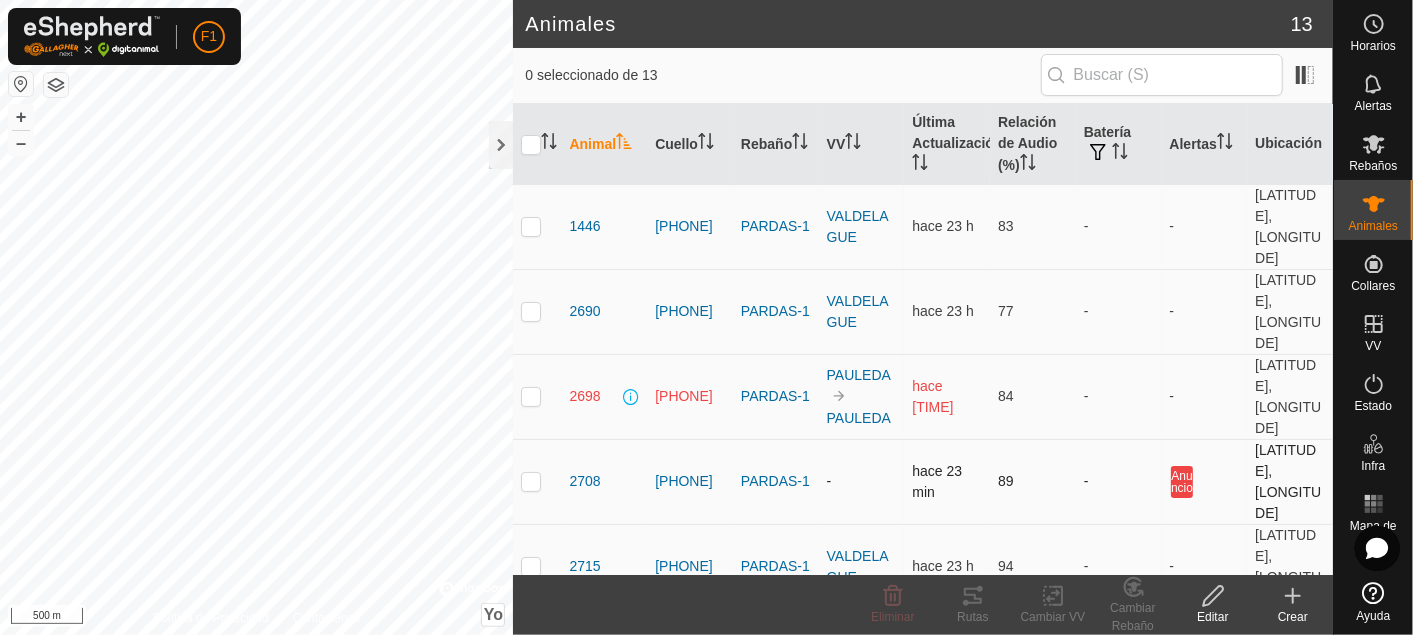 click at bounding box center [531, 481] 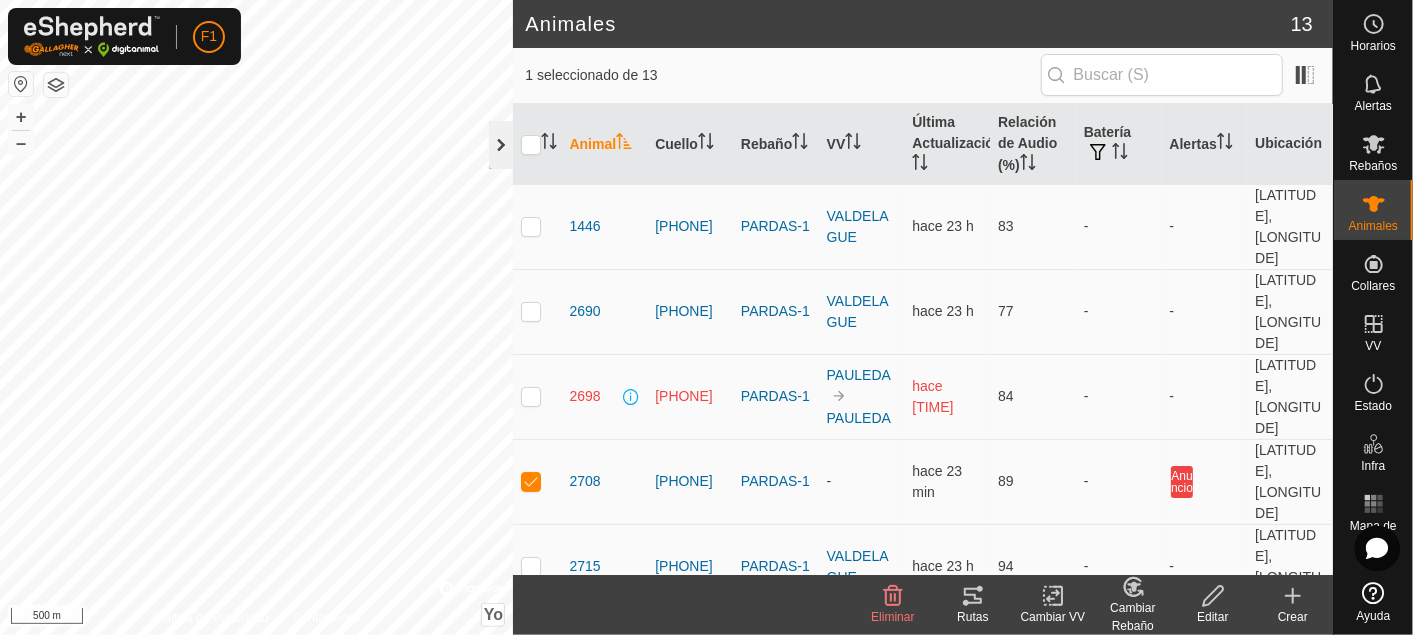 click 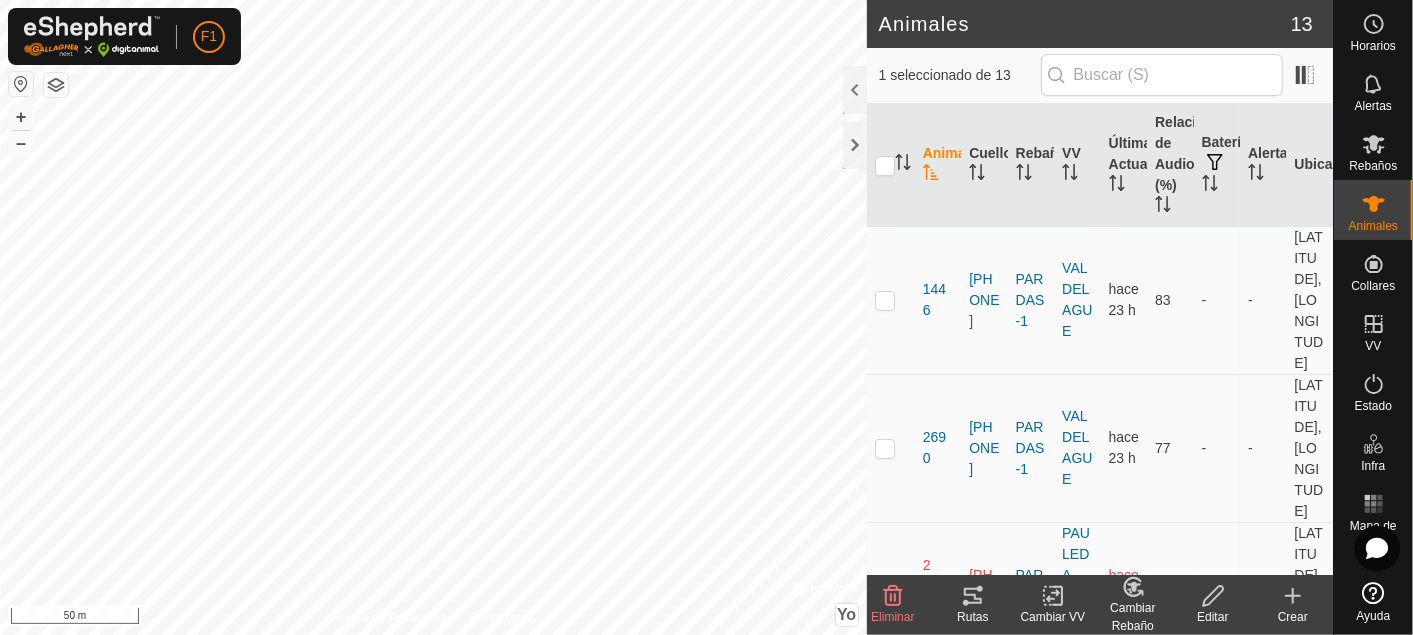 click at bounding box center [21, 84] 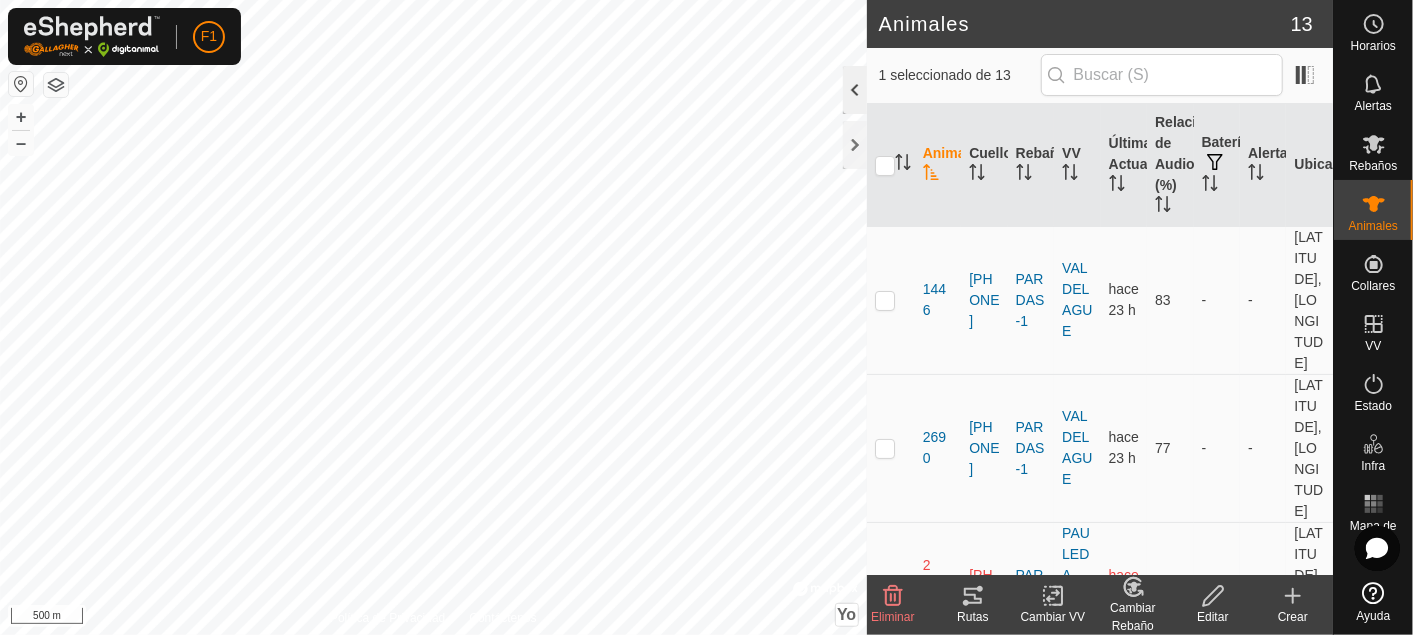 click 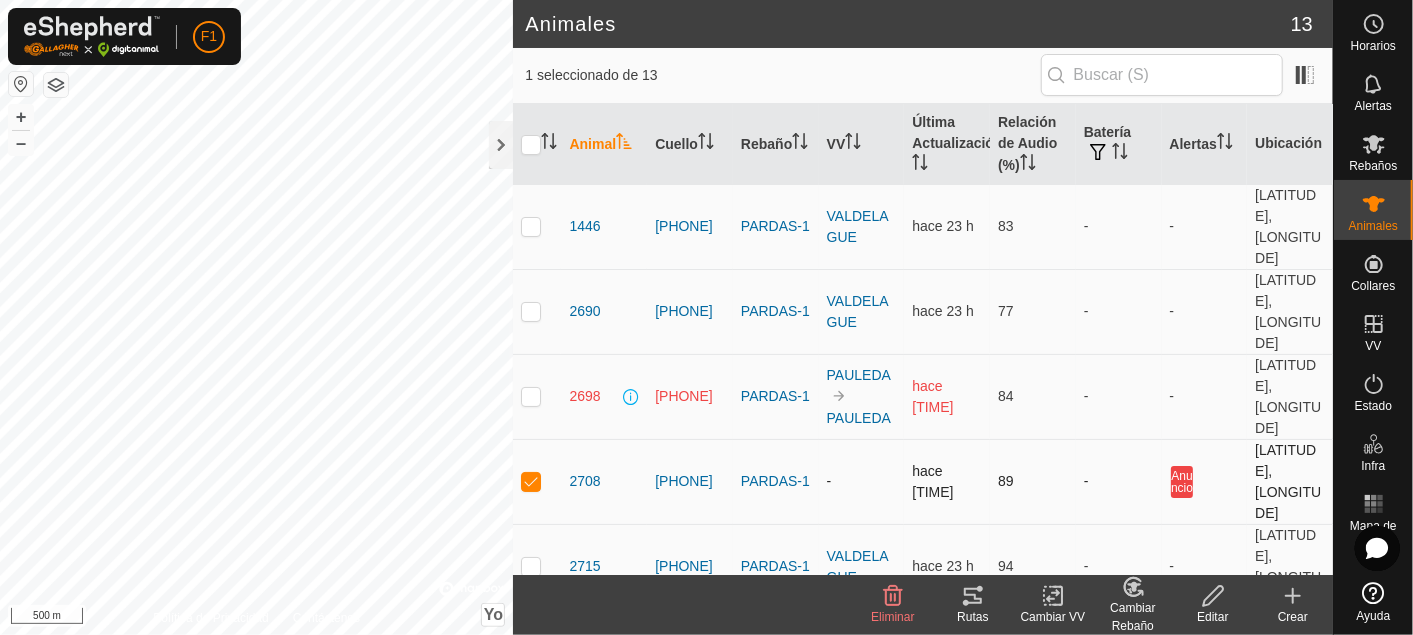click at bounding box center [531, 481] 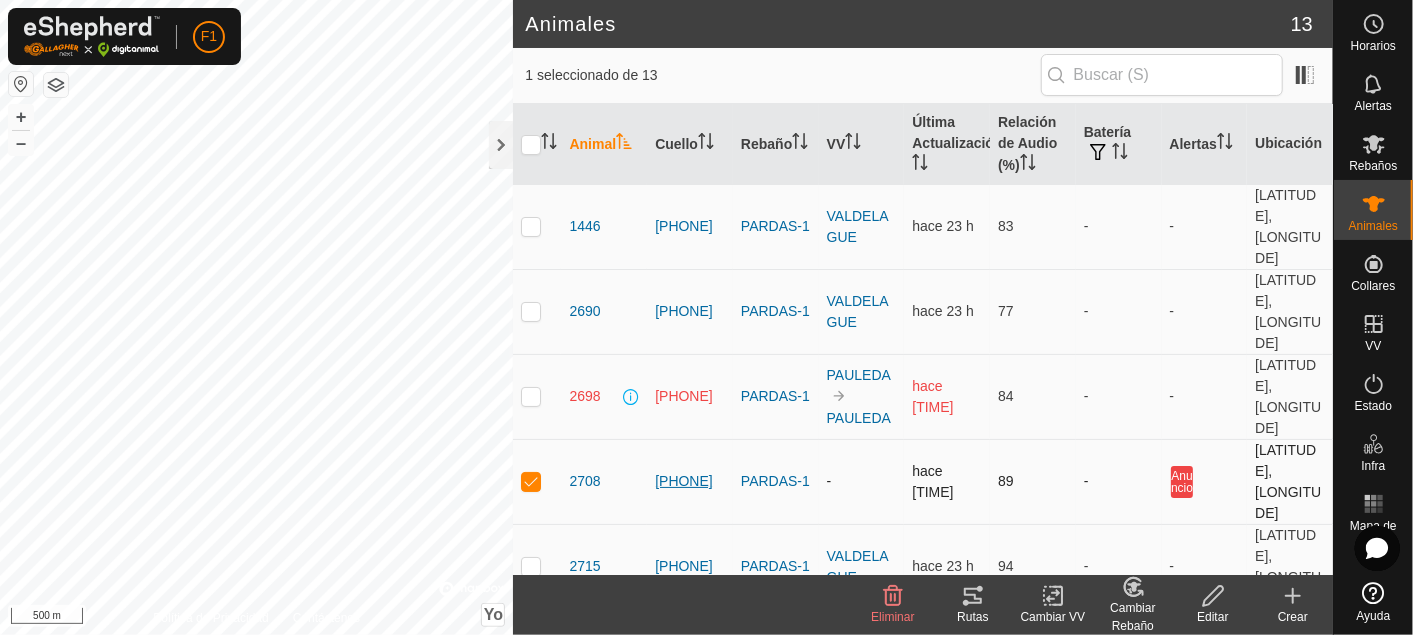 checkbox on "false" 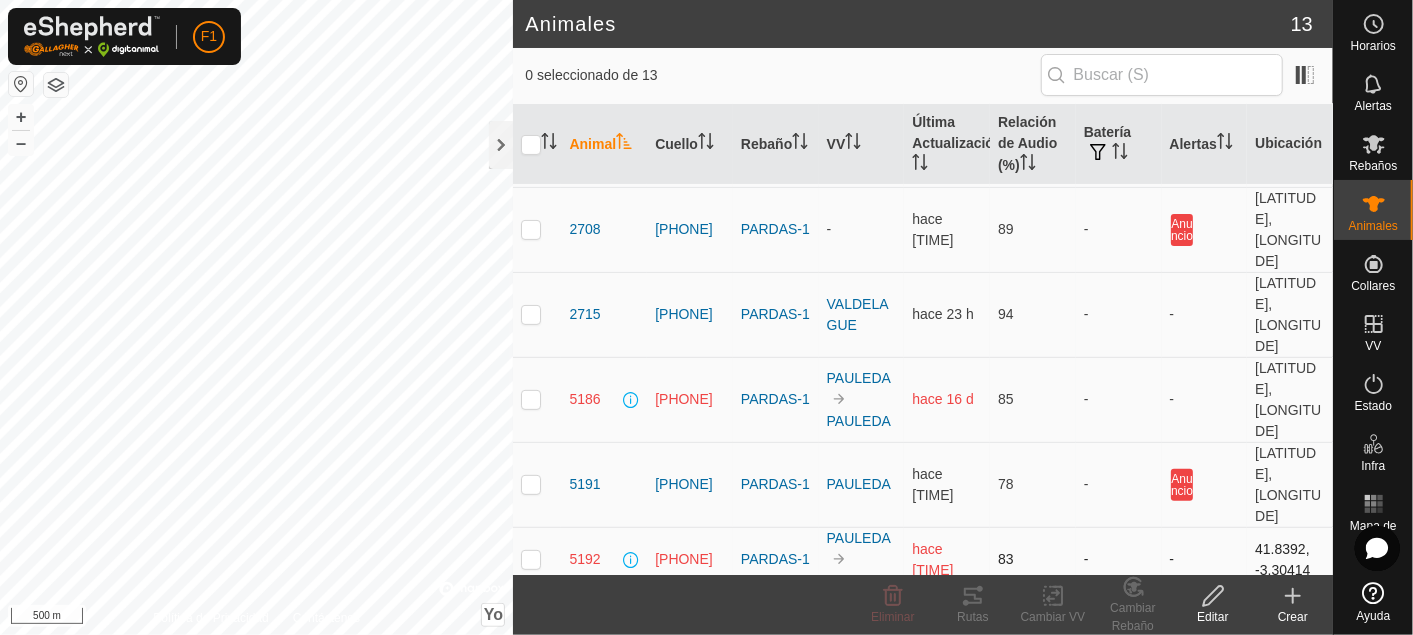 scroll, scrollTop: 0, scrollLeft: 0, axis: both 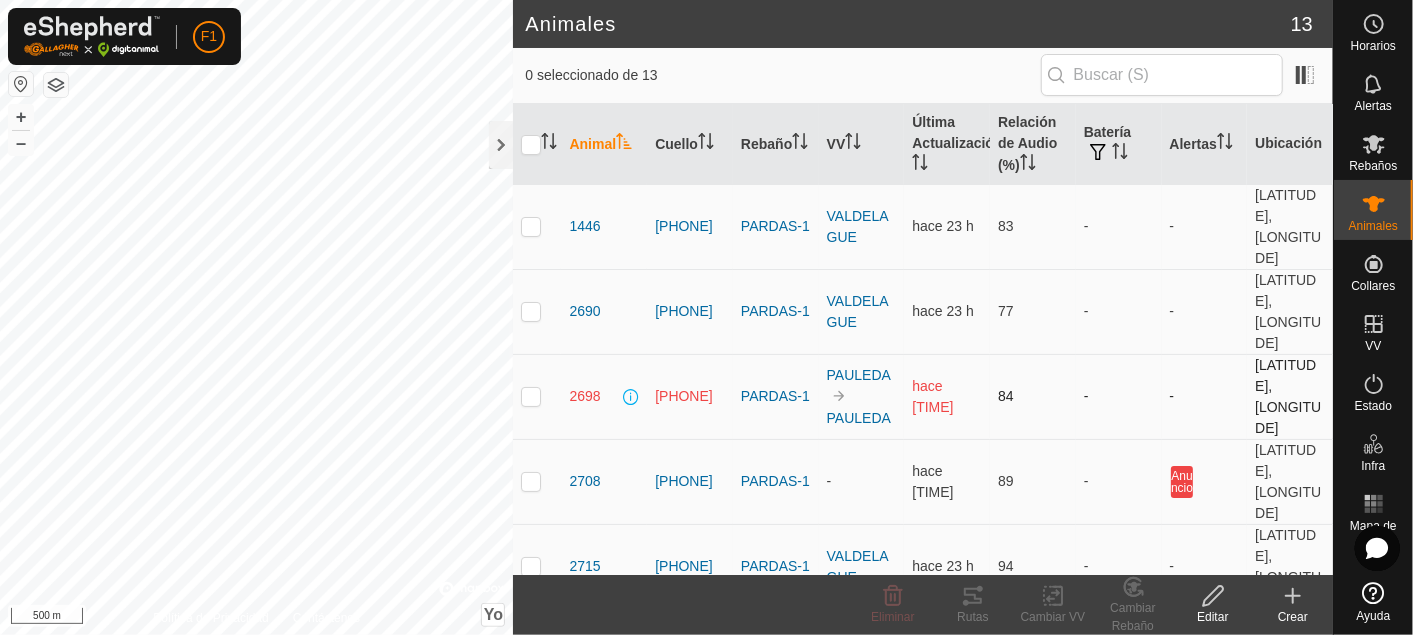 click at bounding box center [531, 396] 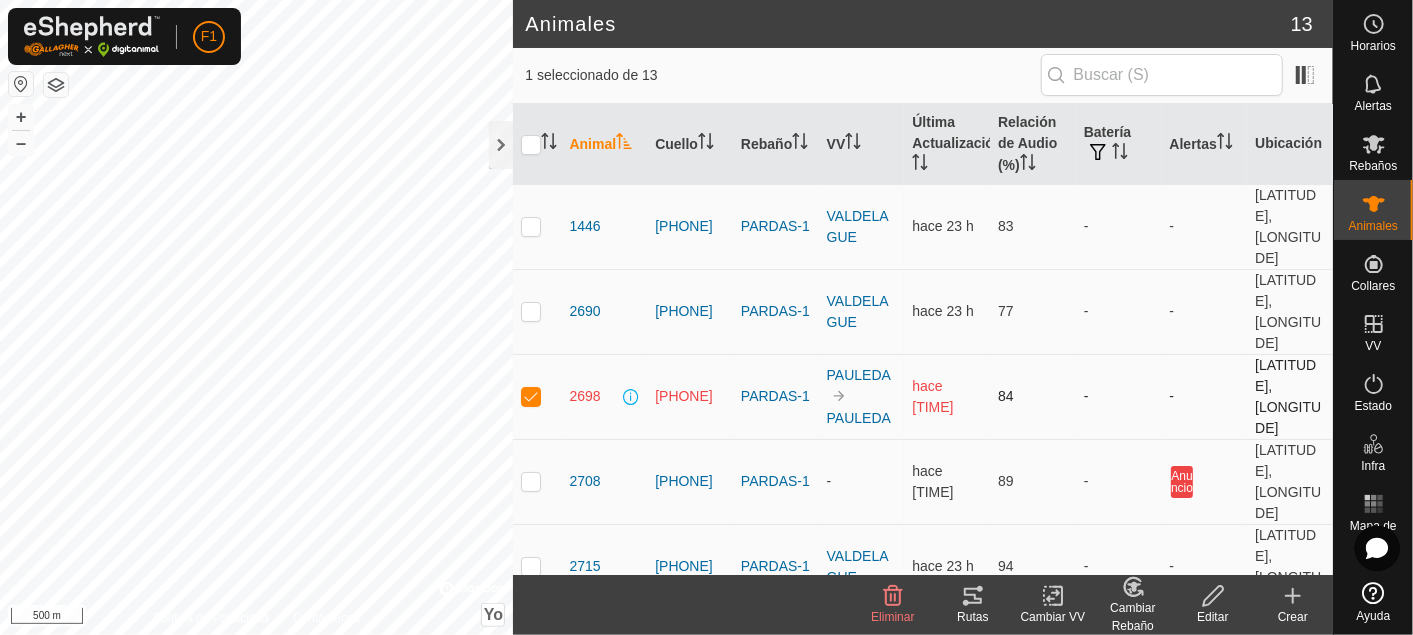 click at bounding box center [531, 396] 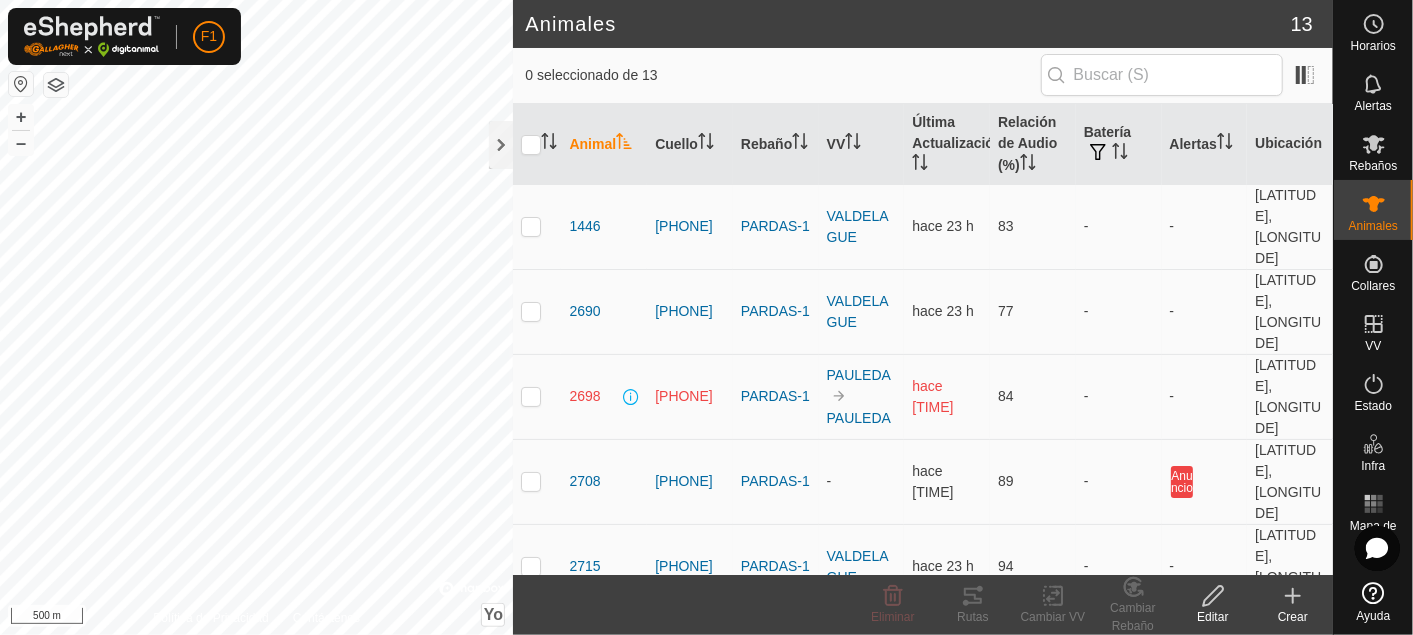 scroll, scrollTop: 111, scrollLeft: 0, axis: vertical 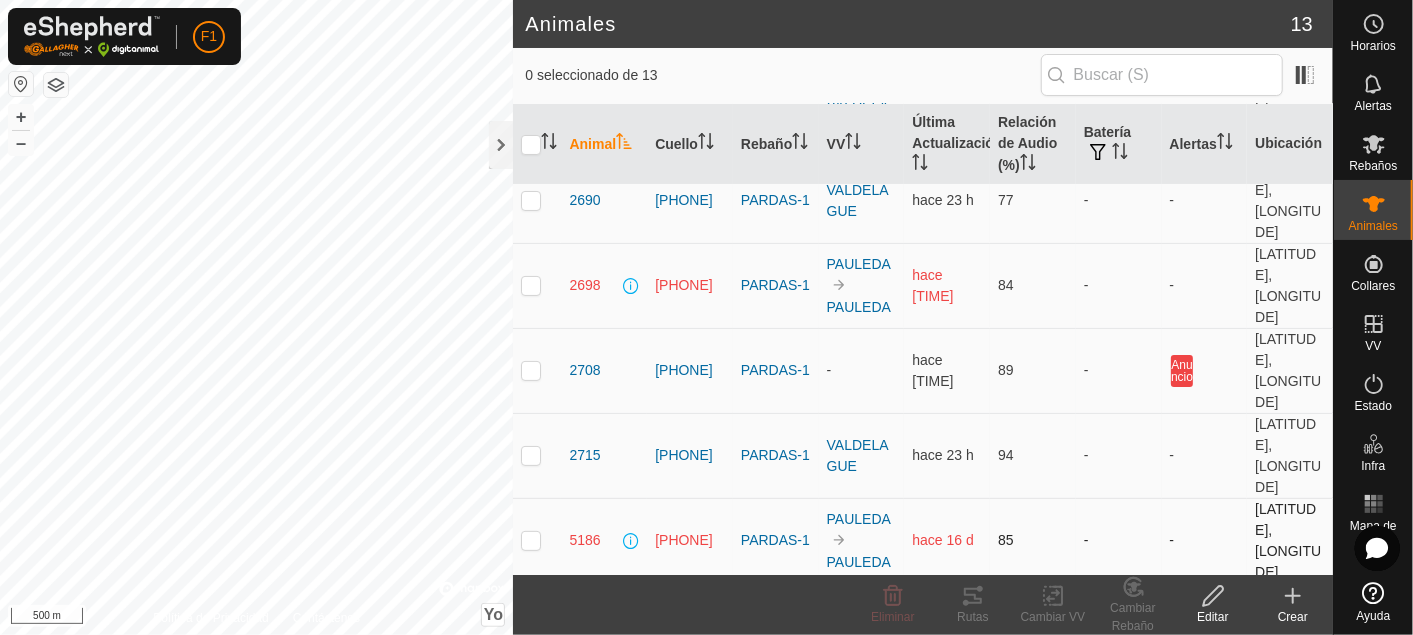 click at bounding box center (531, 540) 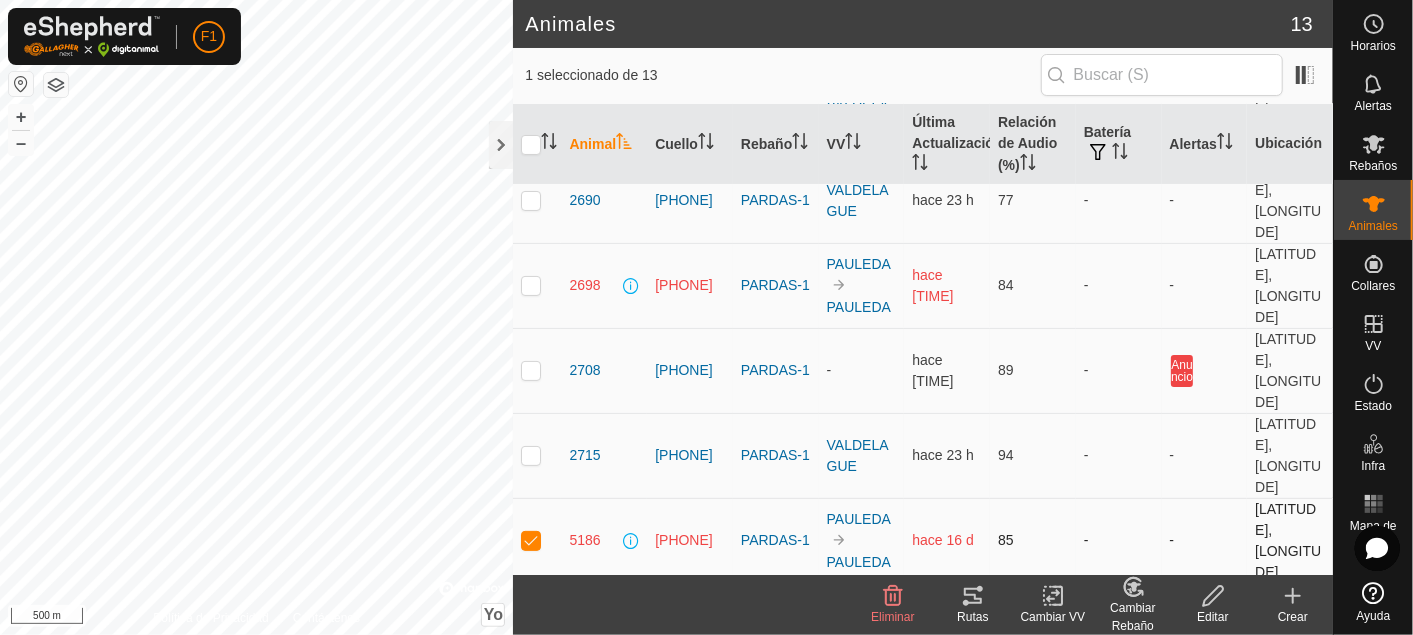 click at bounding box center [531, 540] 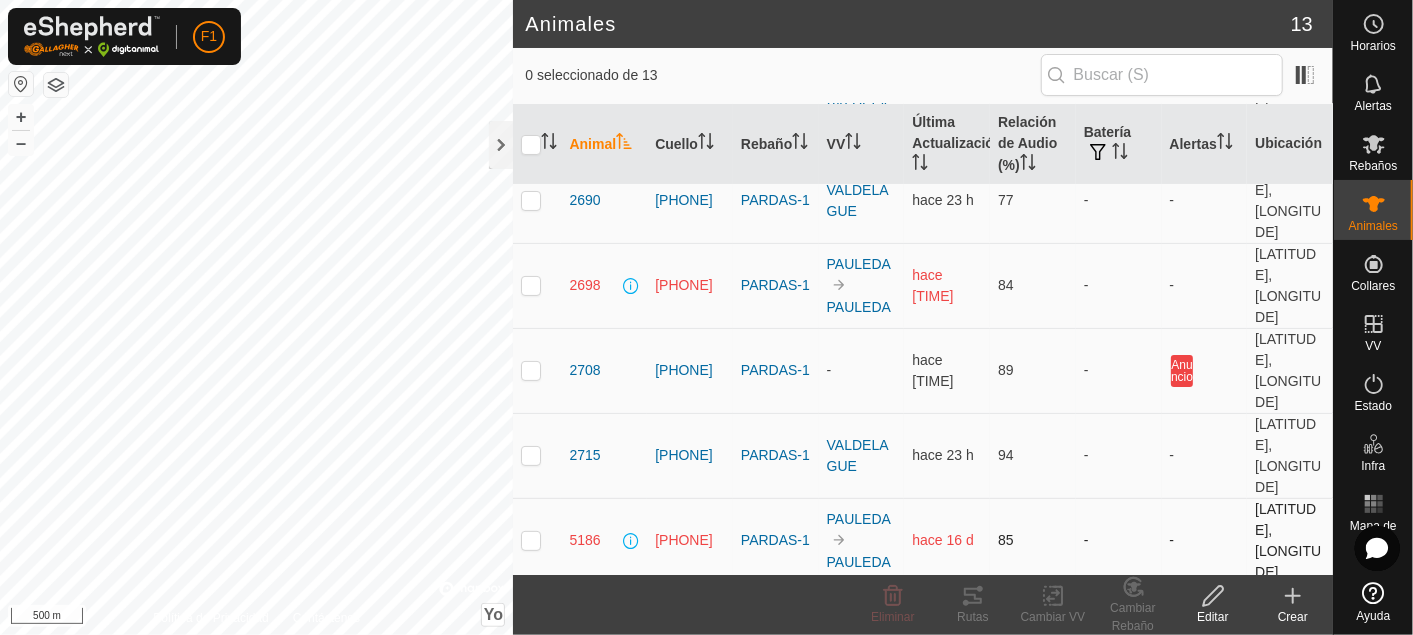 scroll, scrollTop: 222, scrollLeft: 0, axis: vertical 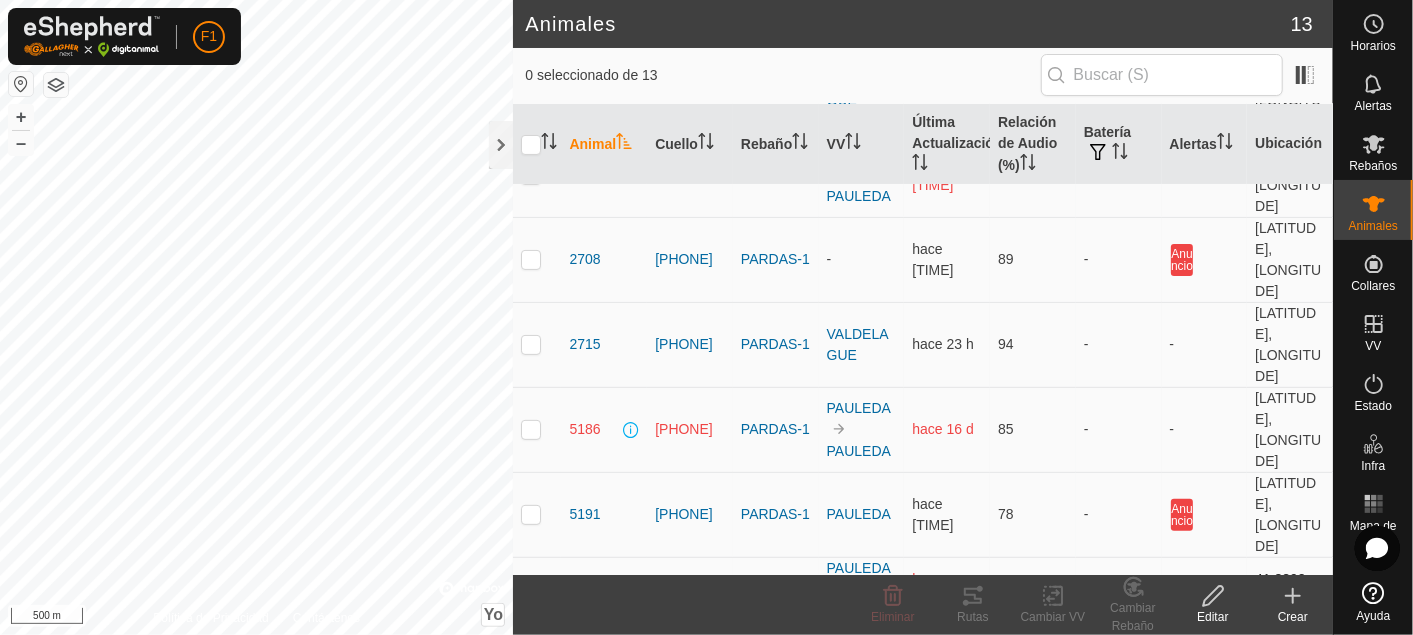 click at bounding box center (531, 589) 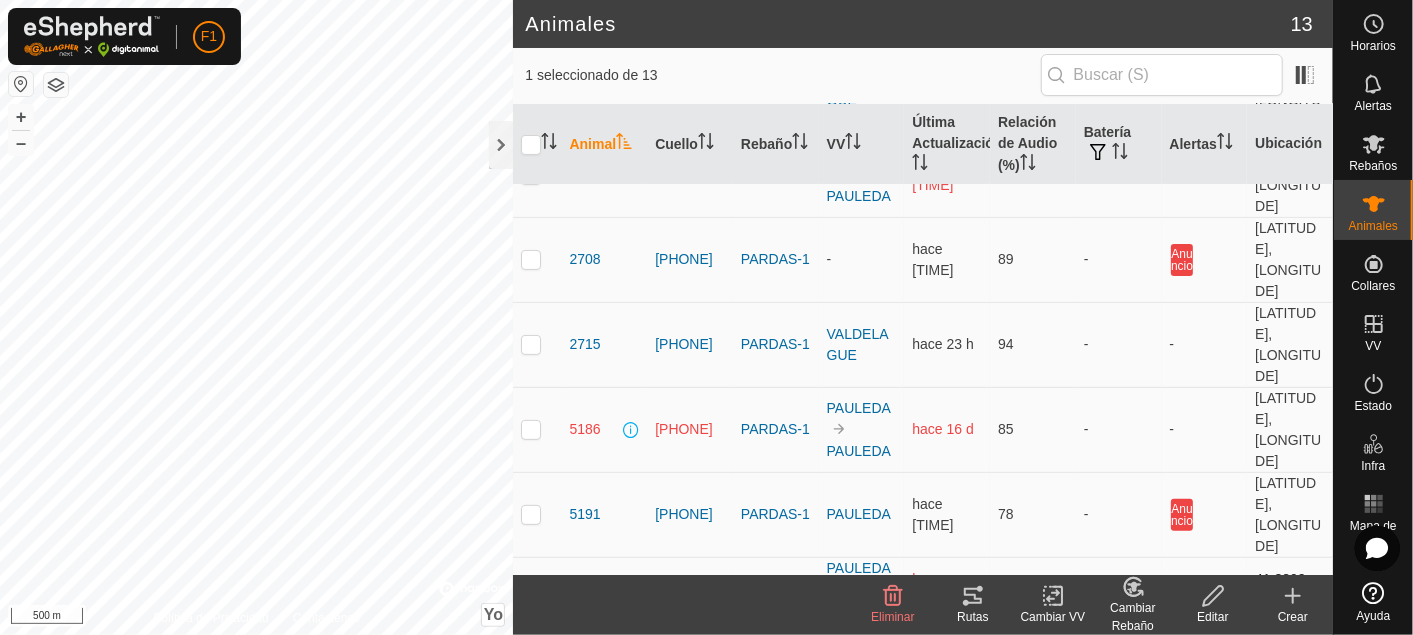 click at bounding box center [531, 589] 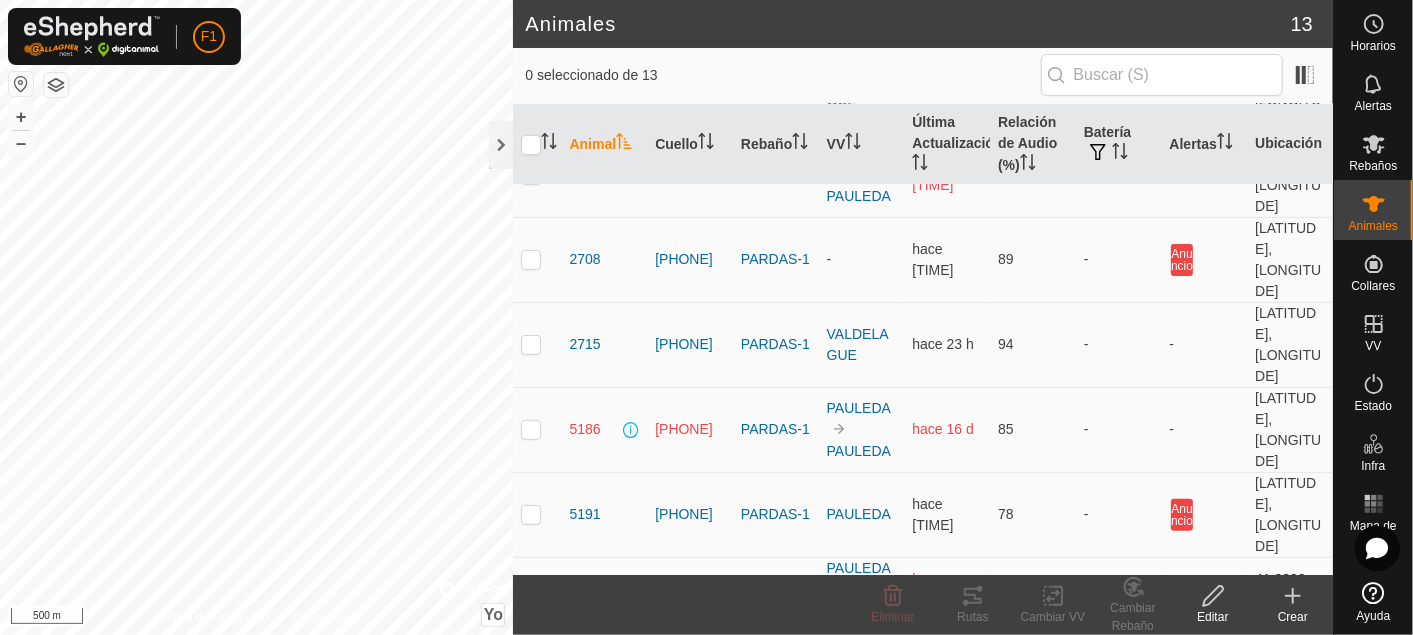 scroll, scrollTop: 252, scrollLeft: 0, axis: vertical 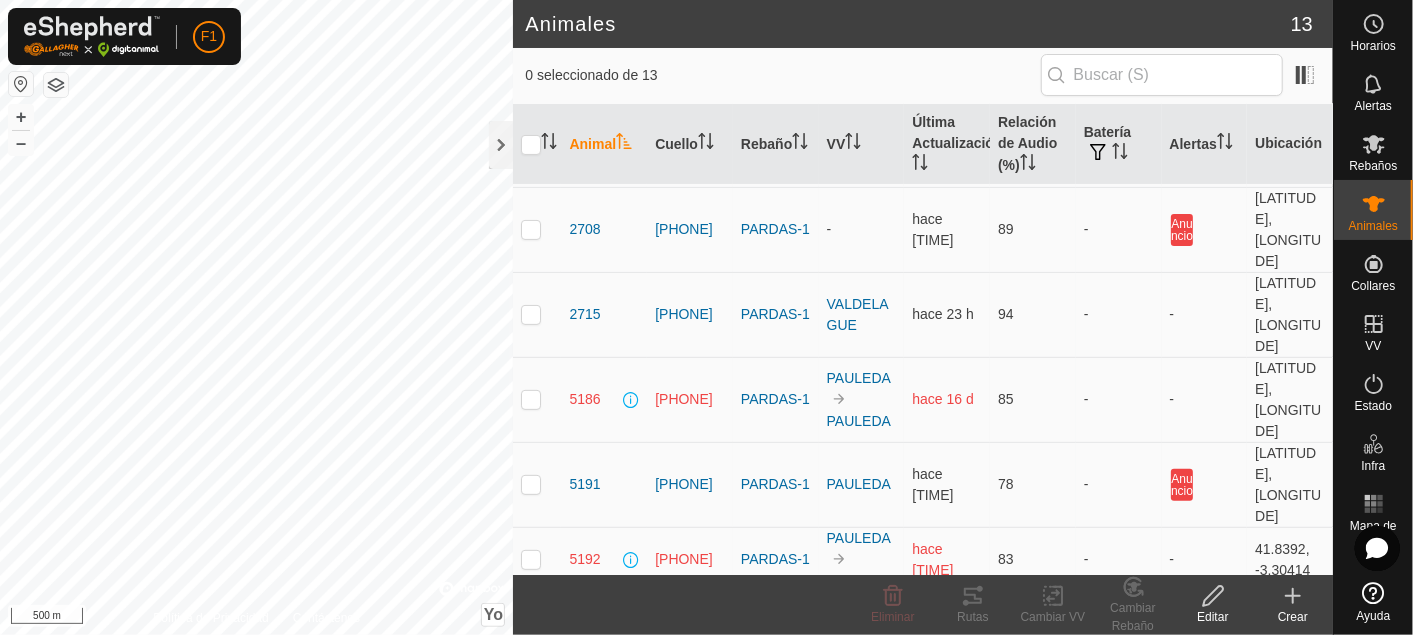 click at bounding box center [531, 719] 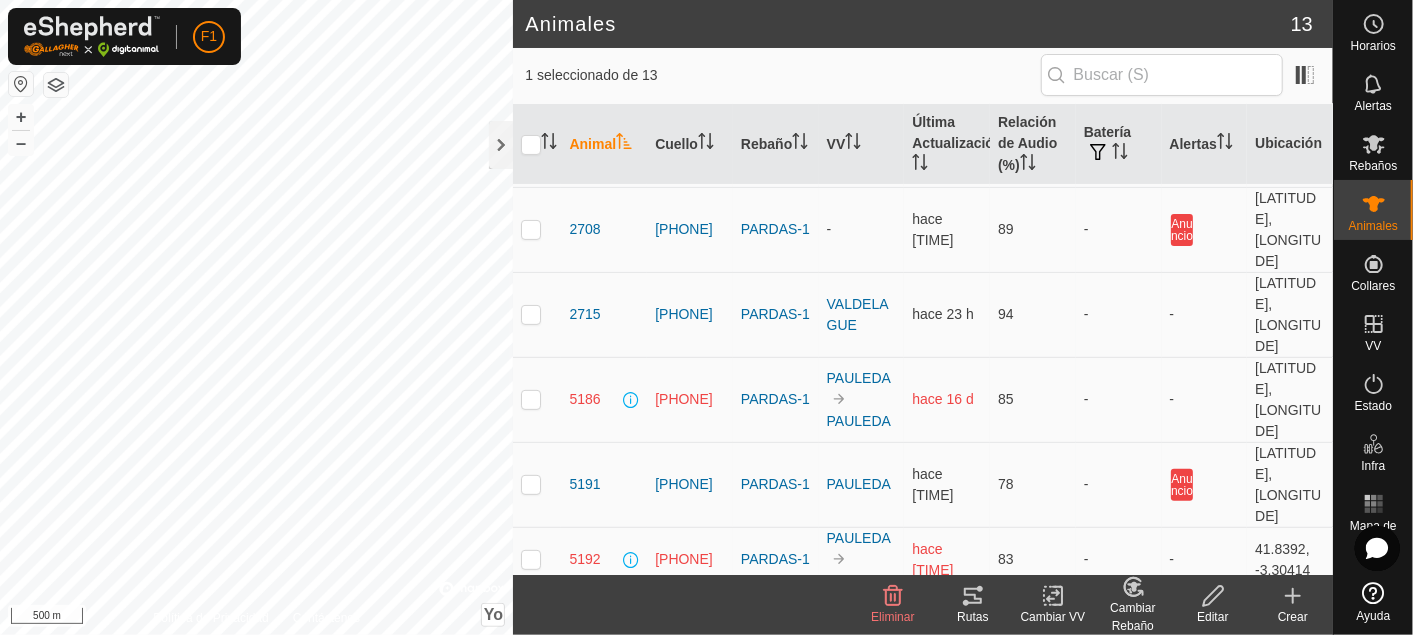 click at bounding box center (531, 719) 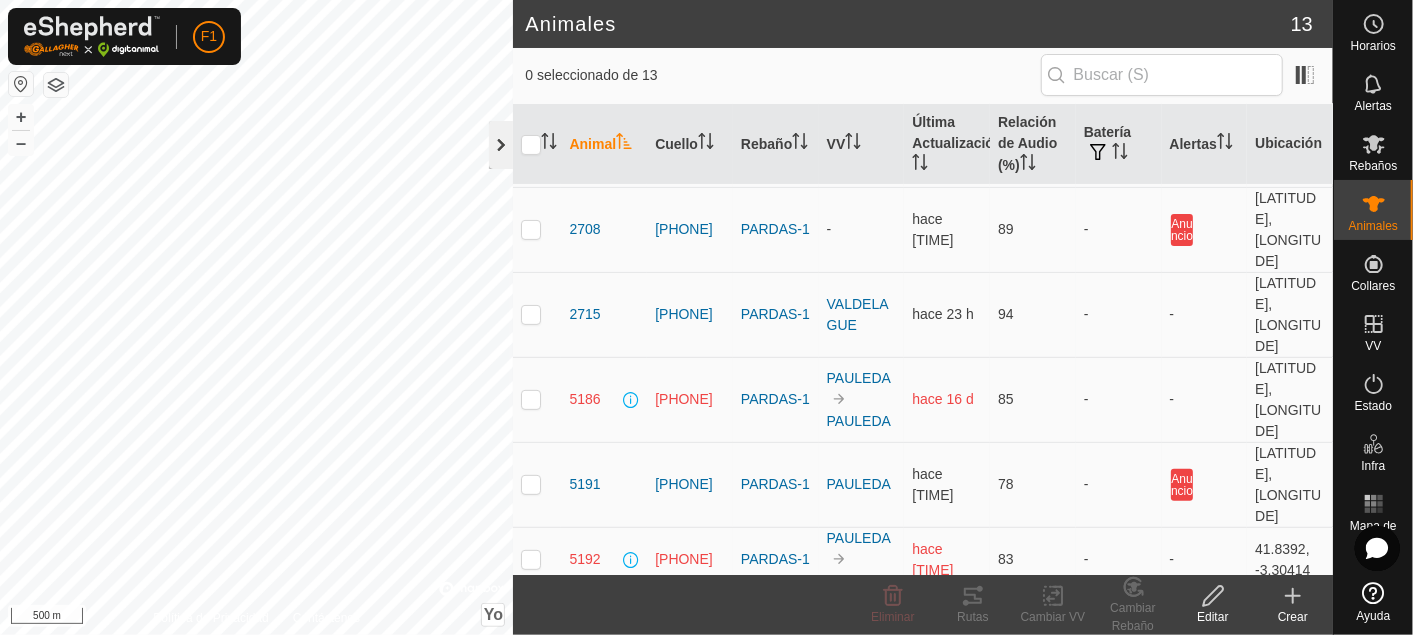 click 